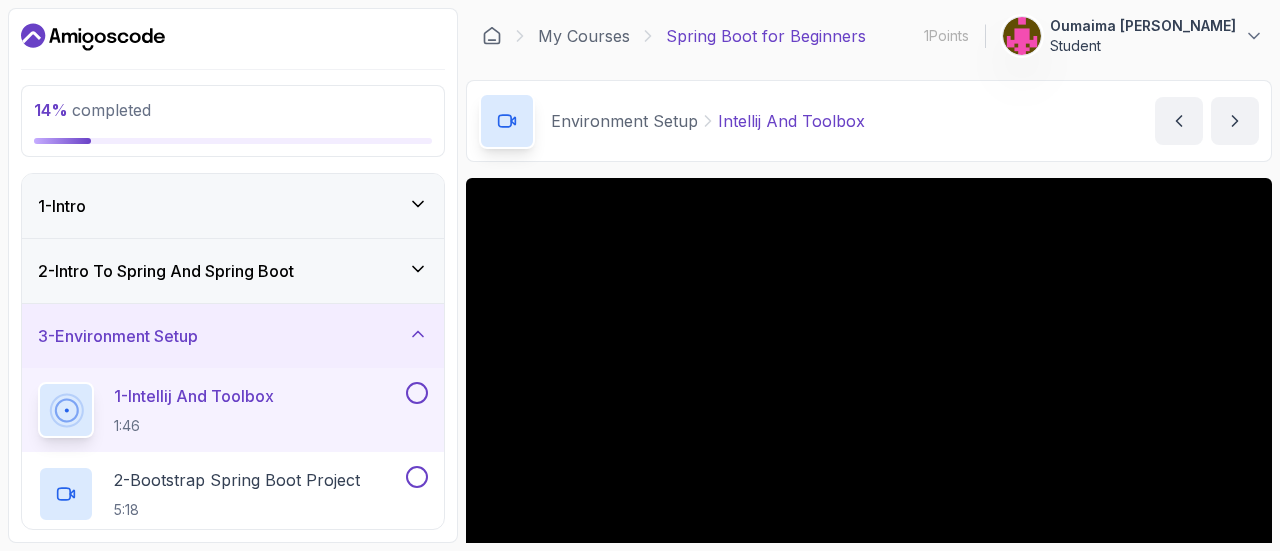 scroll, scrollTop: 0, scrollLeft: 0, axis: both 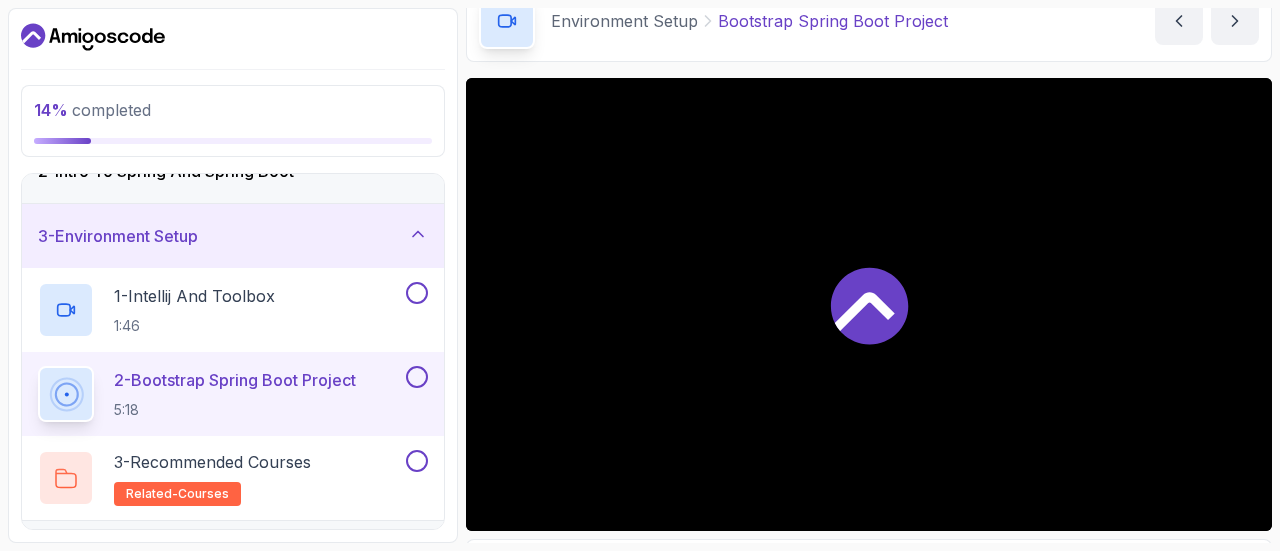 click at bounding box center (869, 304) 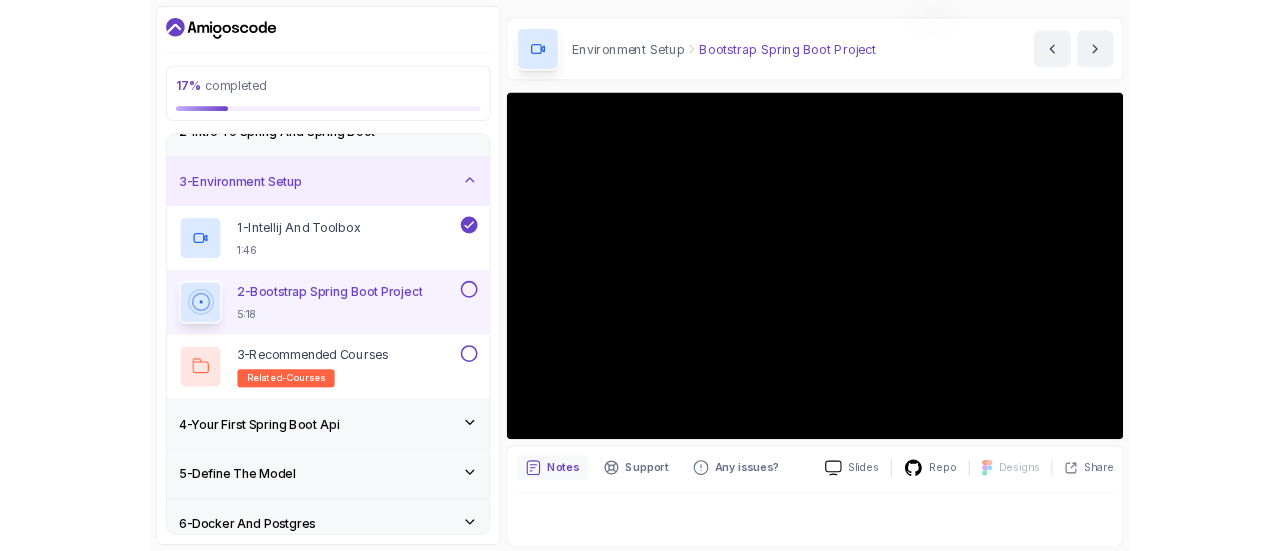 scroll, scrollTop: 100, scrollLeft: 0, axis: vertical 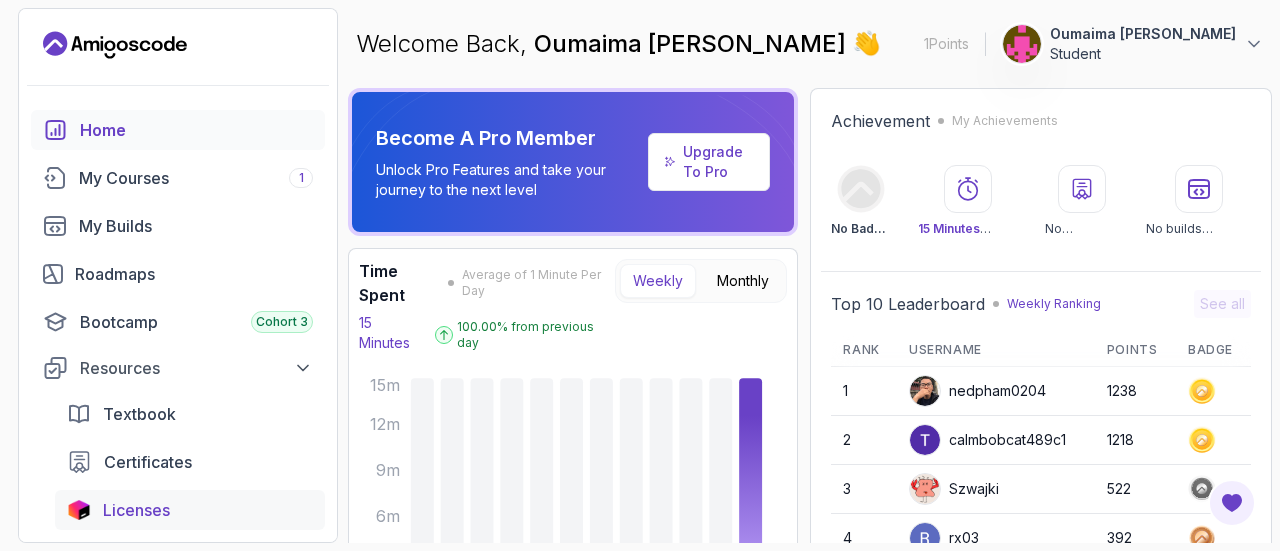 click on "Licenses" at bounding box center [190, 510] 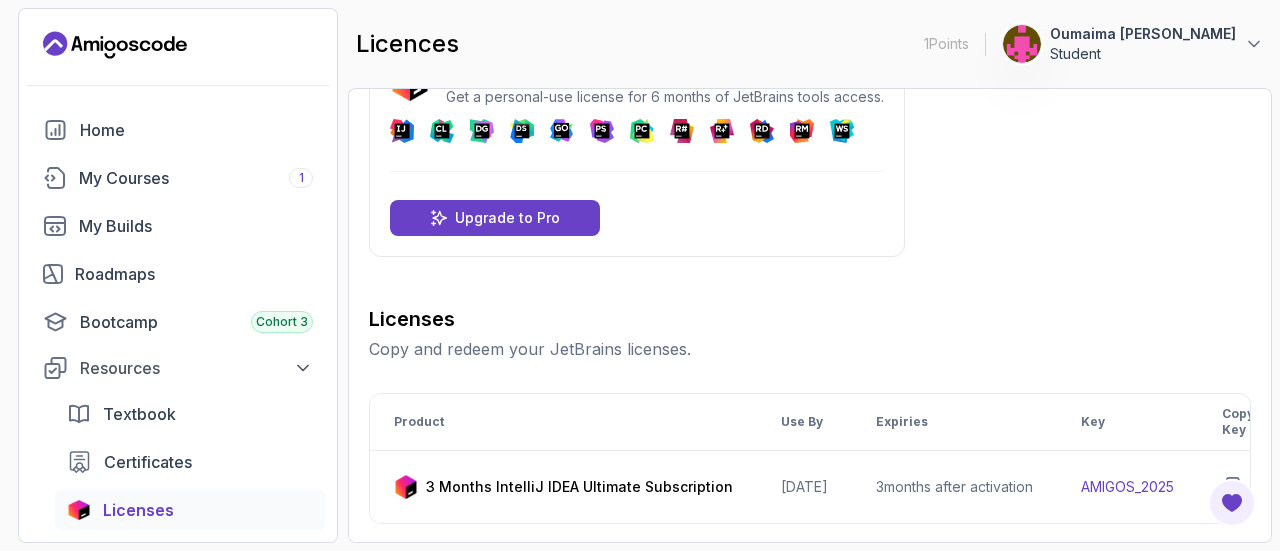 scroll, scrollTop: 200, scrollLeft: 0, axis: vertical 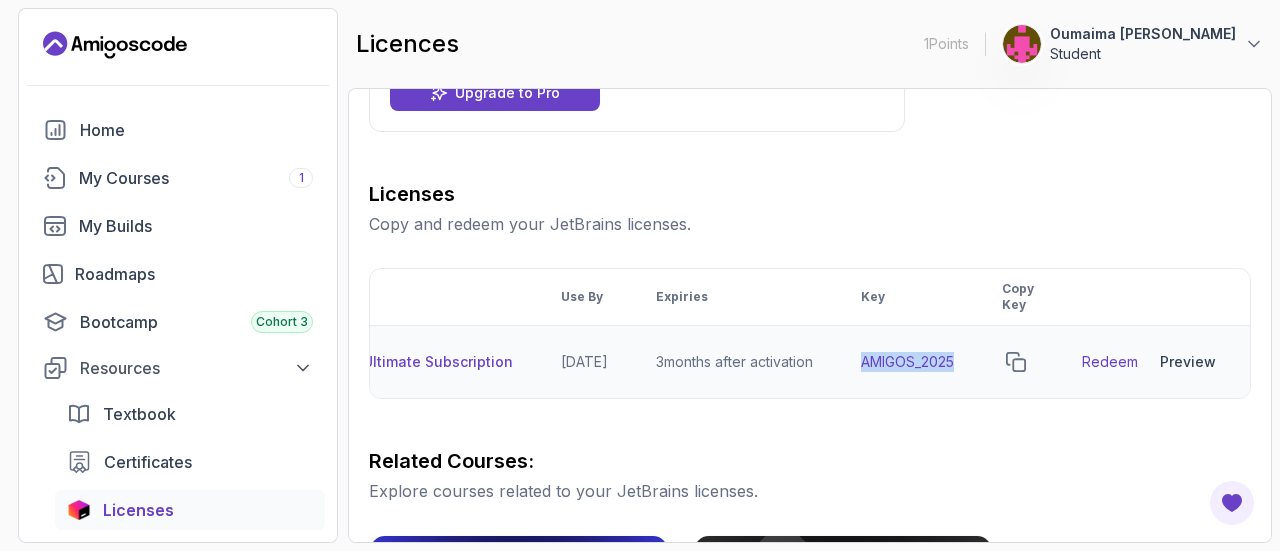 drag, startPoint x: 960, startPoint y: 362, endPoint x: 848, endPoint y: 356, distance: 112.1606 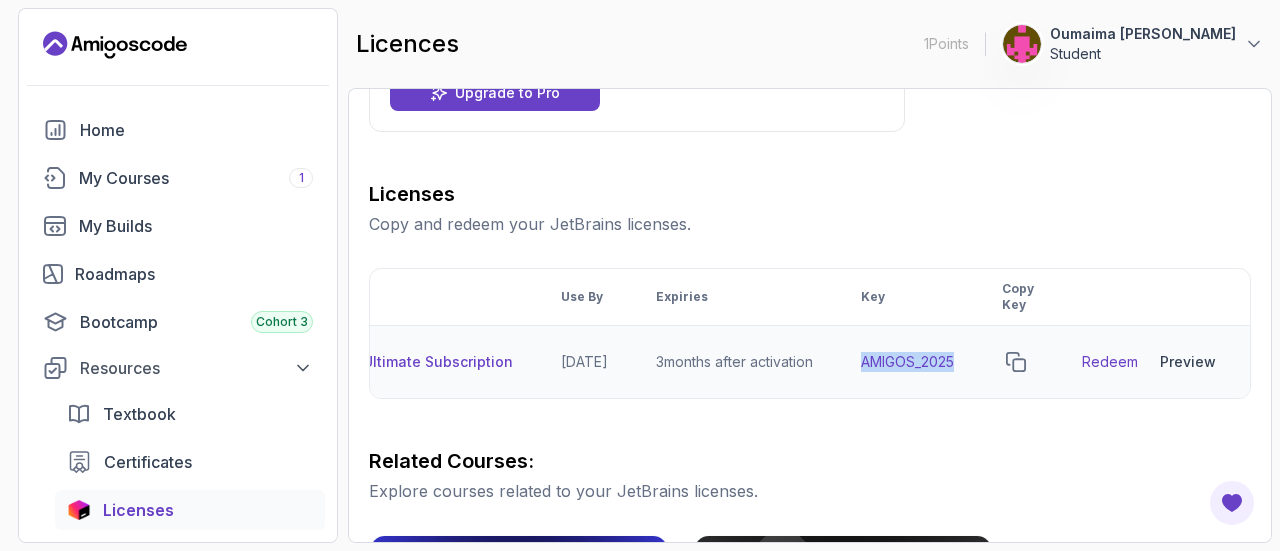 copy on "AMIGOS_2025" 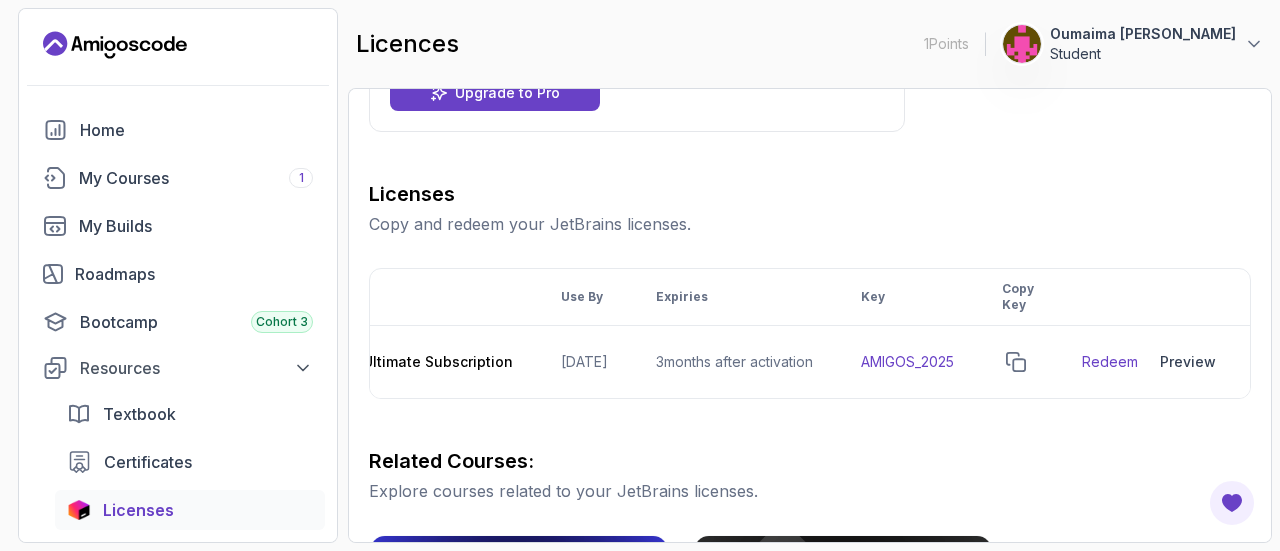 drag, startPoint x: 1204, startPoint y: 131, endPoint x: 1156, endPoint y: 147, distance: 50.596443 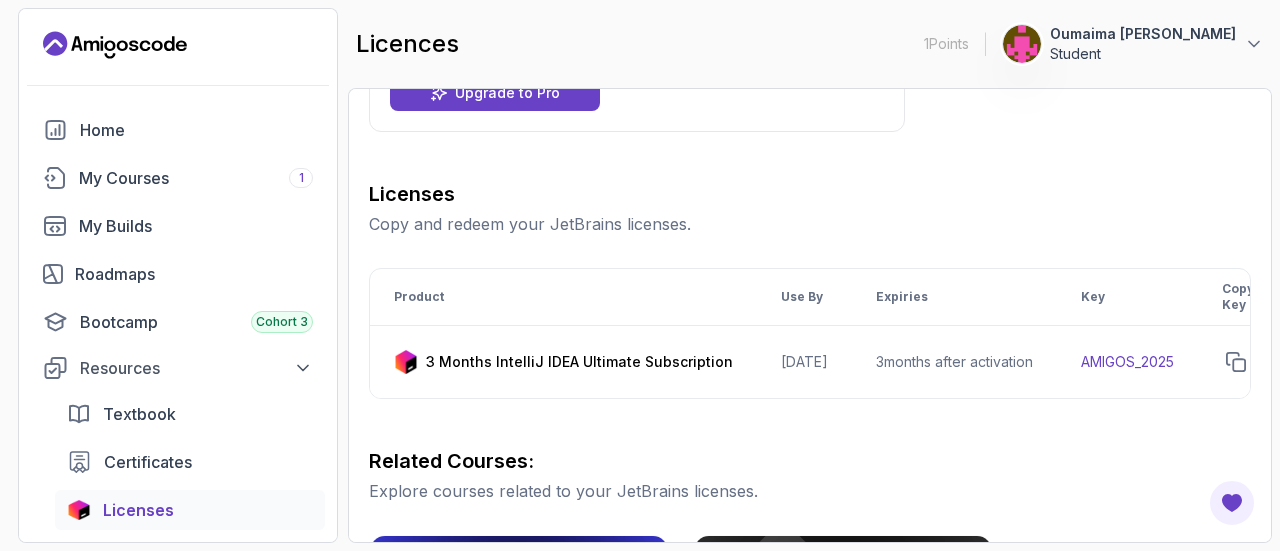scroll, scrollTop: 0, scrollLeft: 243, axis: horizontal 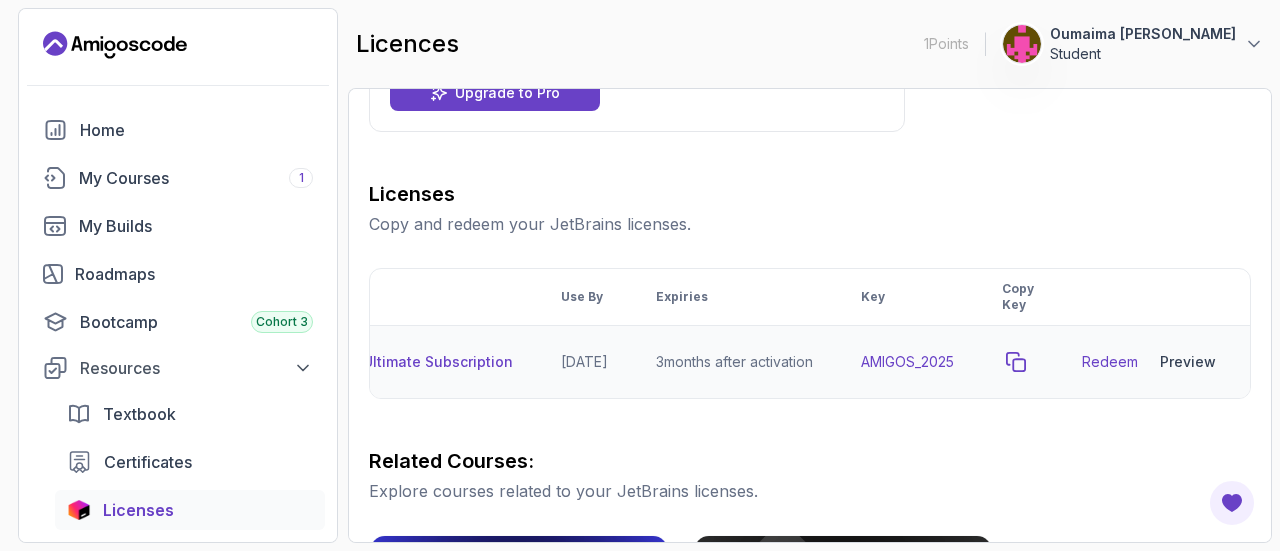 click 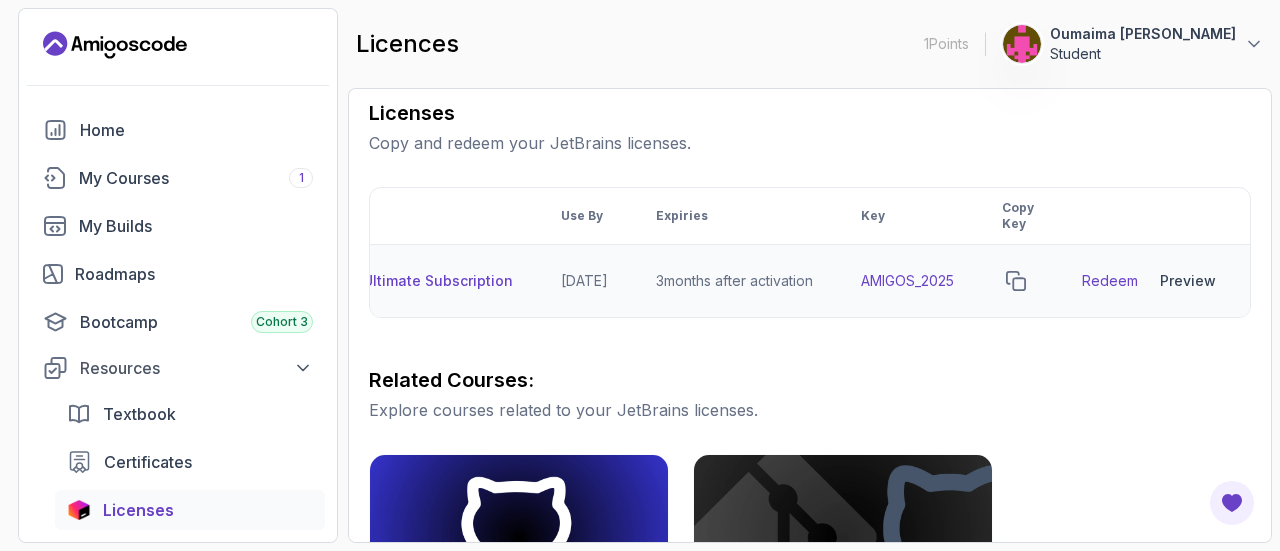 scroll, scrollTop: 300, scrollLeft: 0, axis: vertical 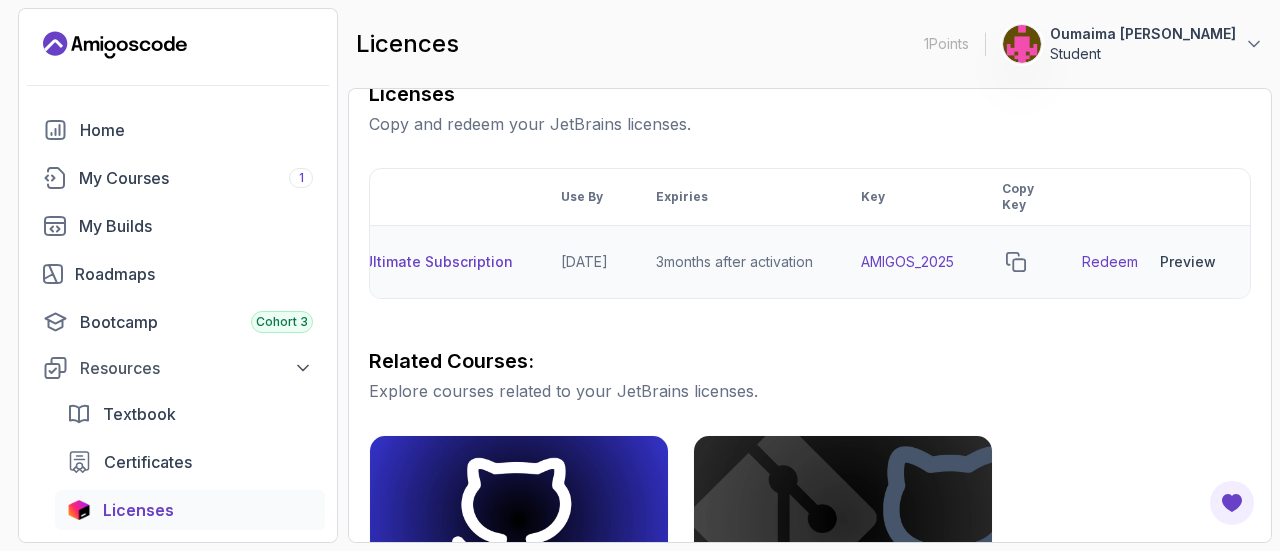click on "Preview" at bounding box center [1188, 262] 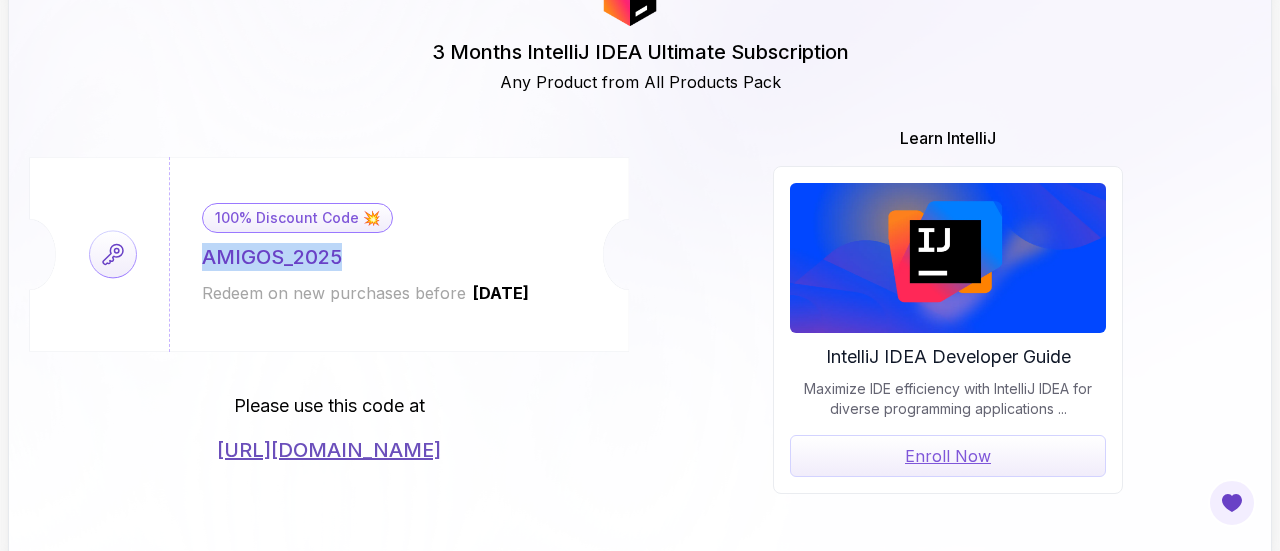 drag, startPoint x: 342, startPoint y: 267, endPoint x: 205, endPoint y: 259, distance: 137.23338 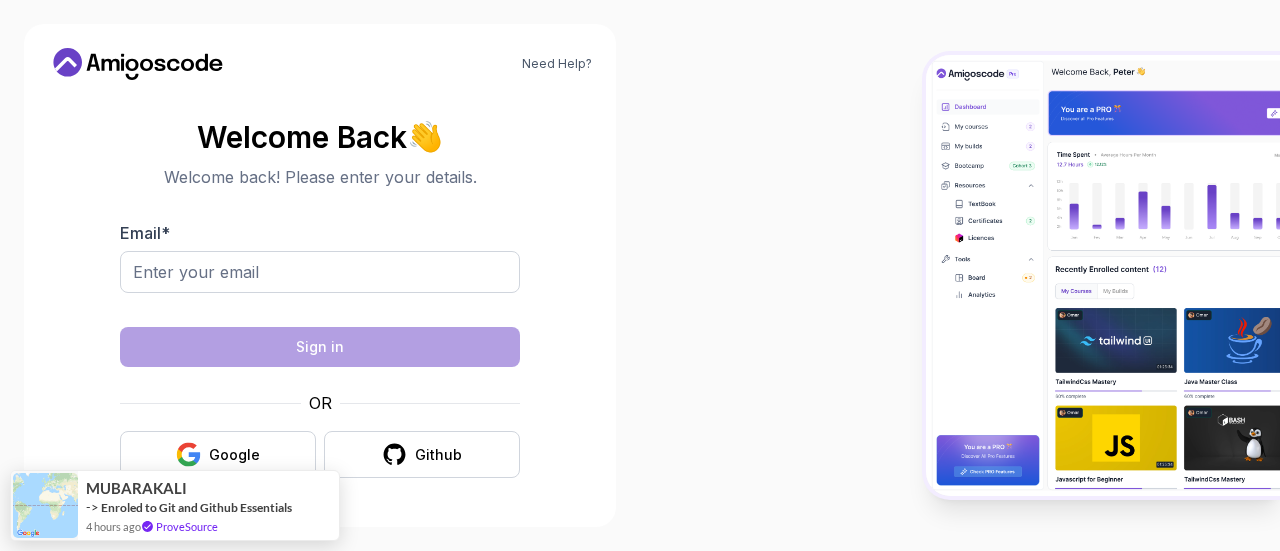 scroll, scrollTop: 0, scrollLeft: 0, axis: both 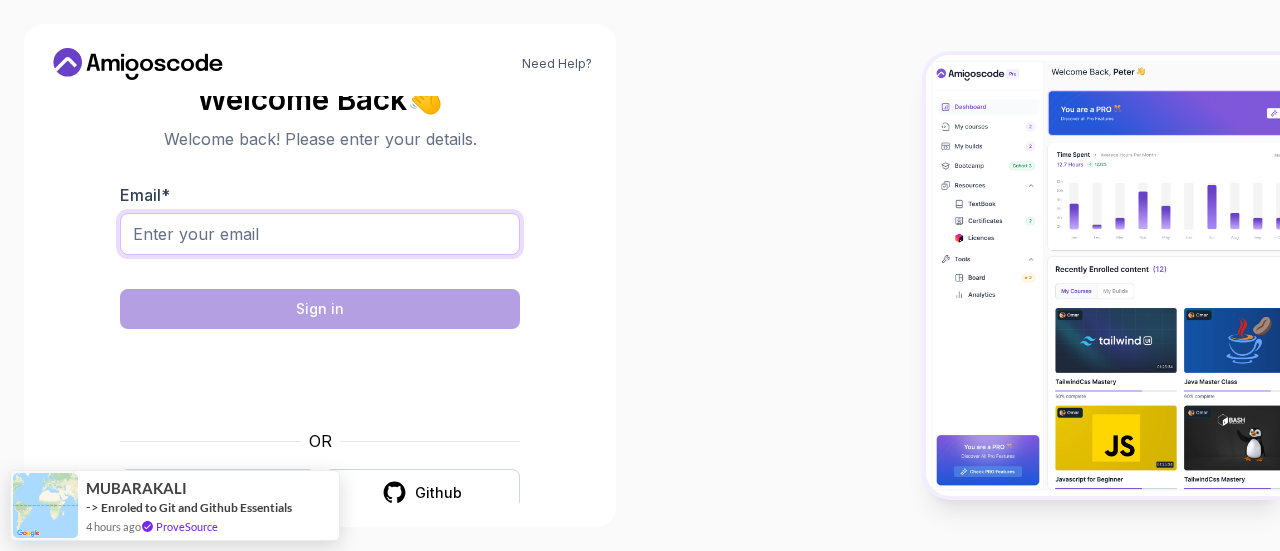 click on "Email *" at bounding box center [320, 234] 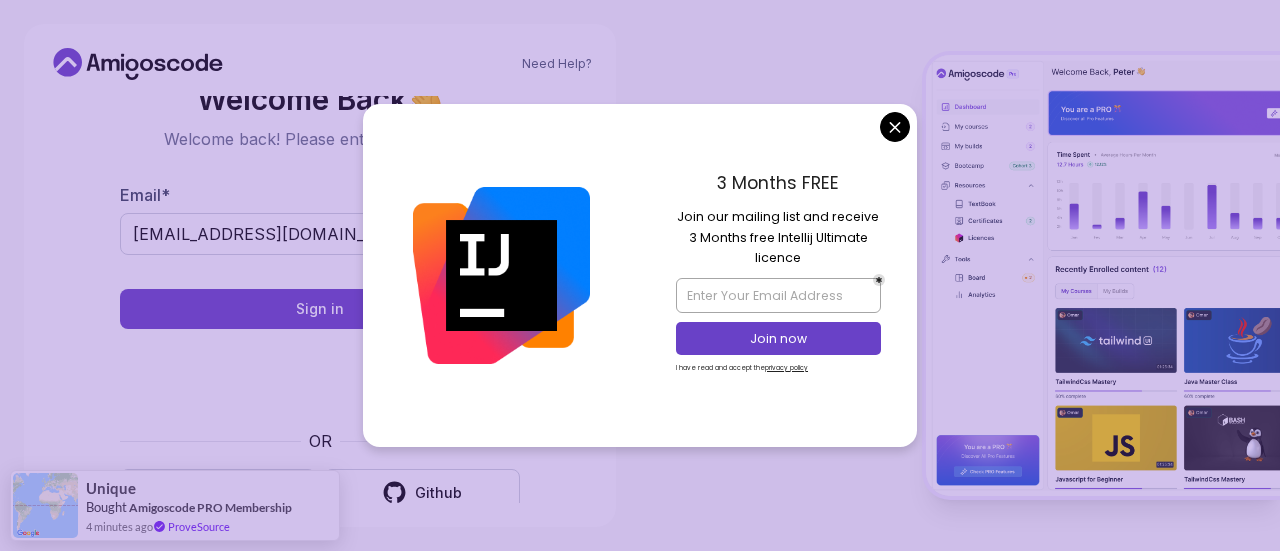 click on "Need Help? Welcome Back 👋 Welcome back! Please enter your details. Email * samahaoum14@gmail.com Sign in OR Google Github
Unique Bought   Amigoscode PRO Membership 4 minutes ago     ProveSource" at bounding box center [640, 275] 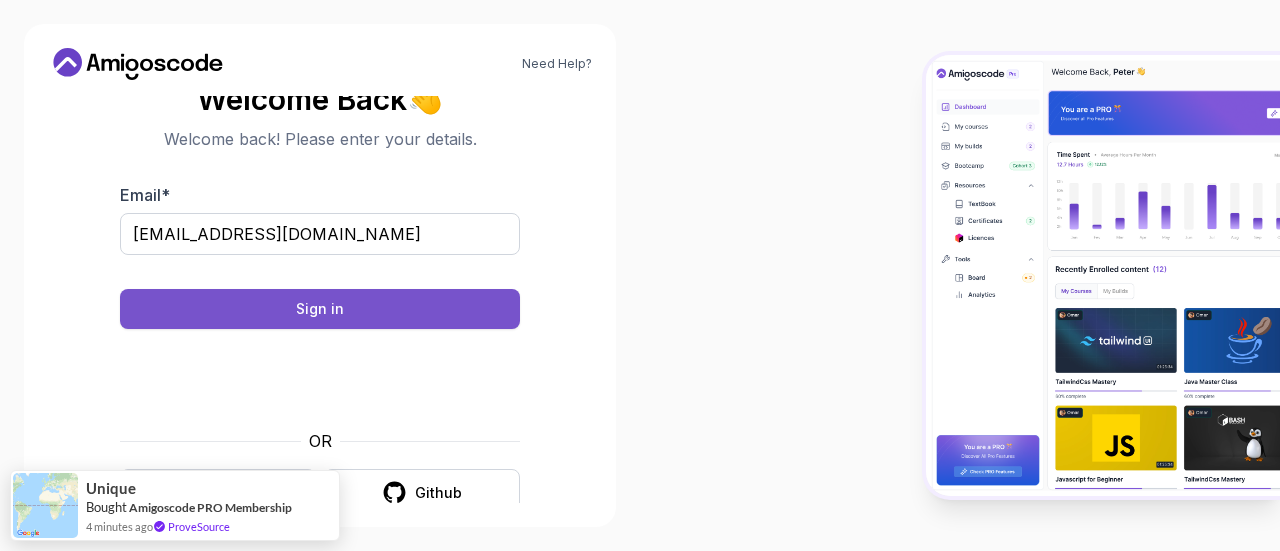 click on "Sign in" at bounding box center (320, 309) 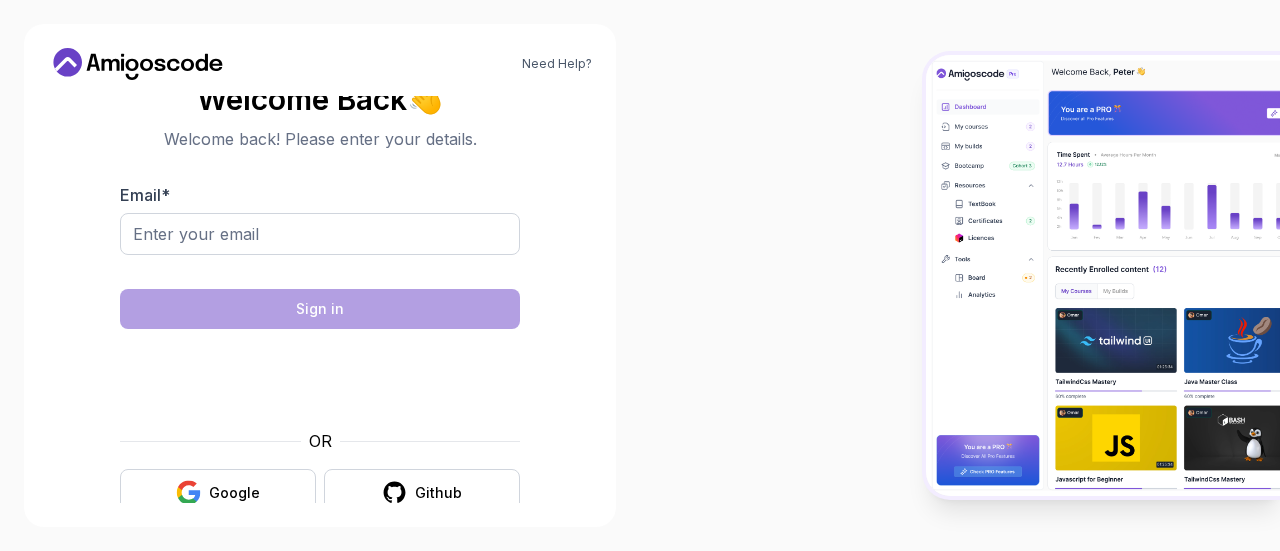 scroll, scrollTop: 0, scrollLeft: 0, axis: both 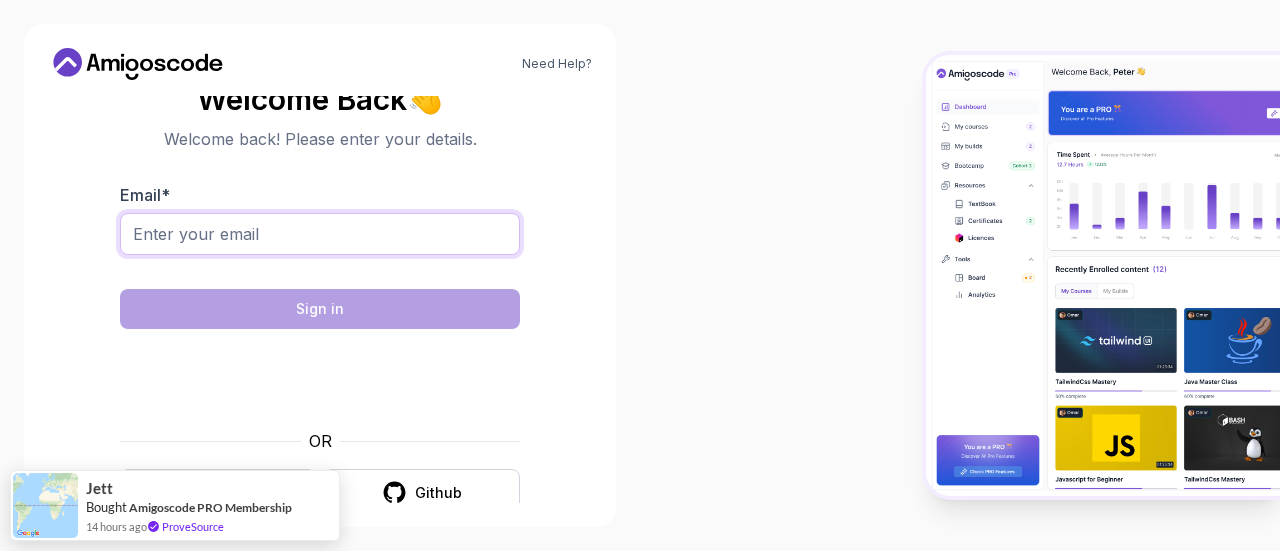 click on "Email *" at bounding box center (320, 234) 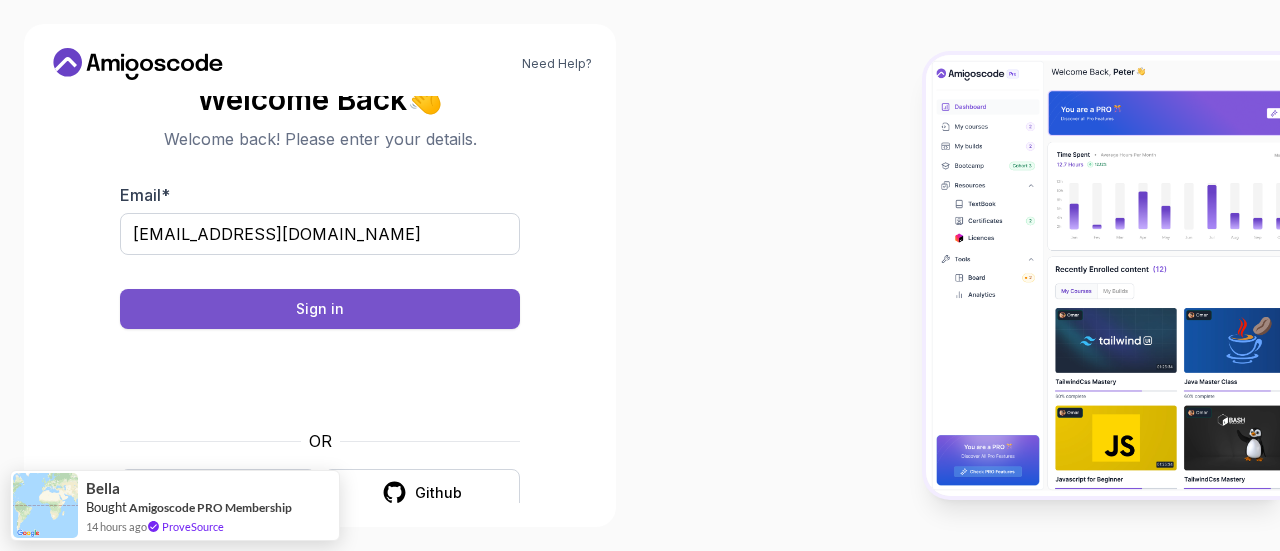 click on "Sign in" at bounding box center [320, 309] 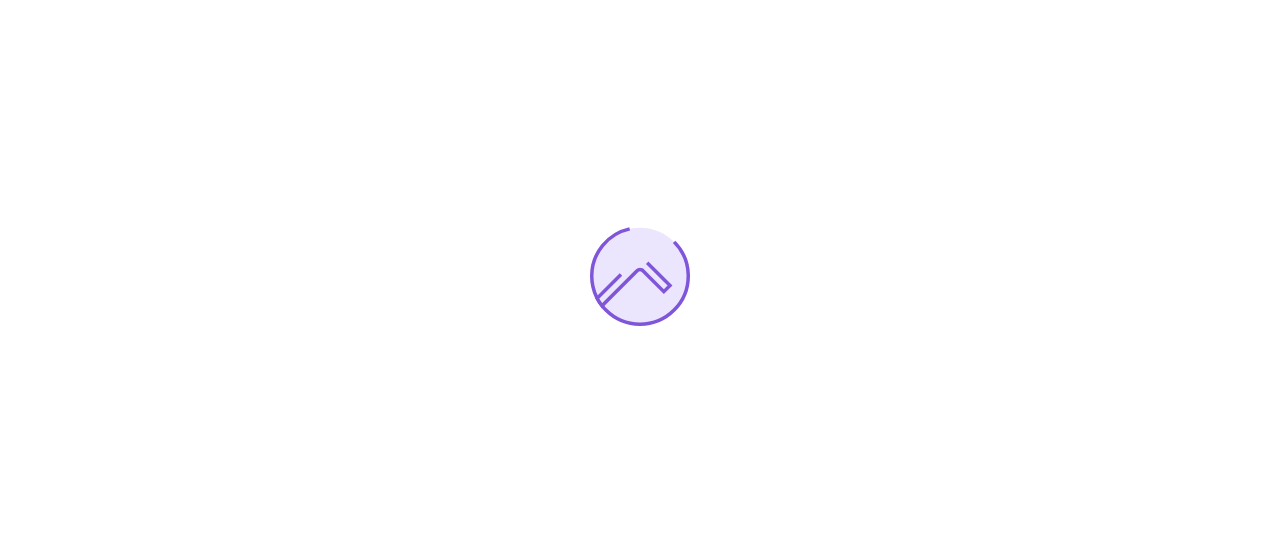 scroll, scrollTop: 0, scrollLeft: 0, axis: both 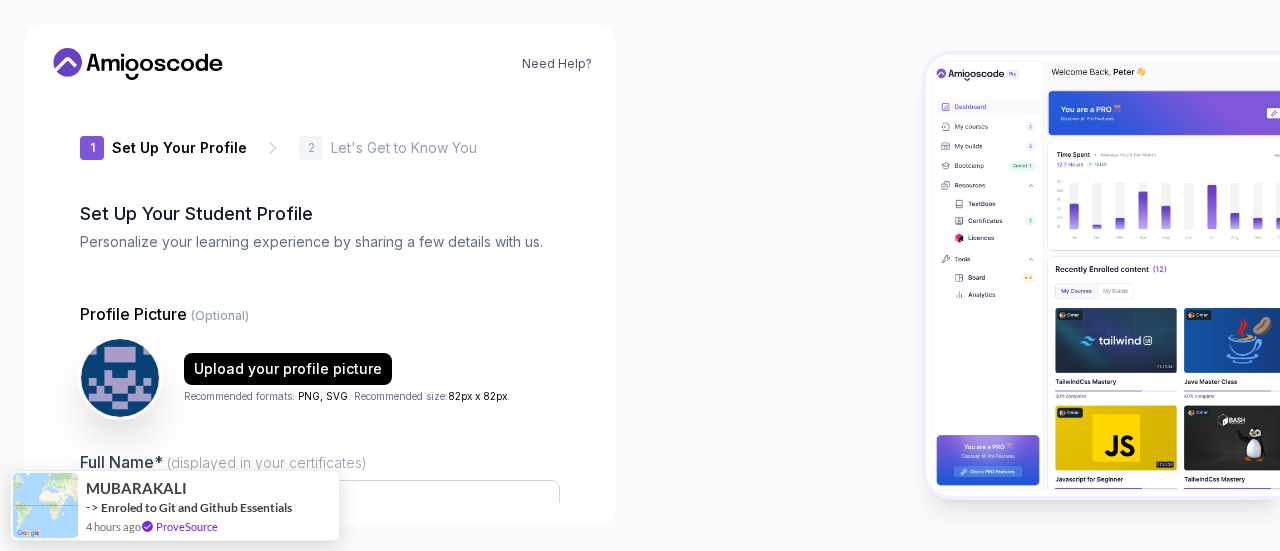 type on "braveorca22363" 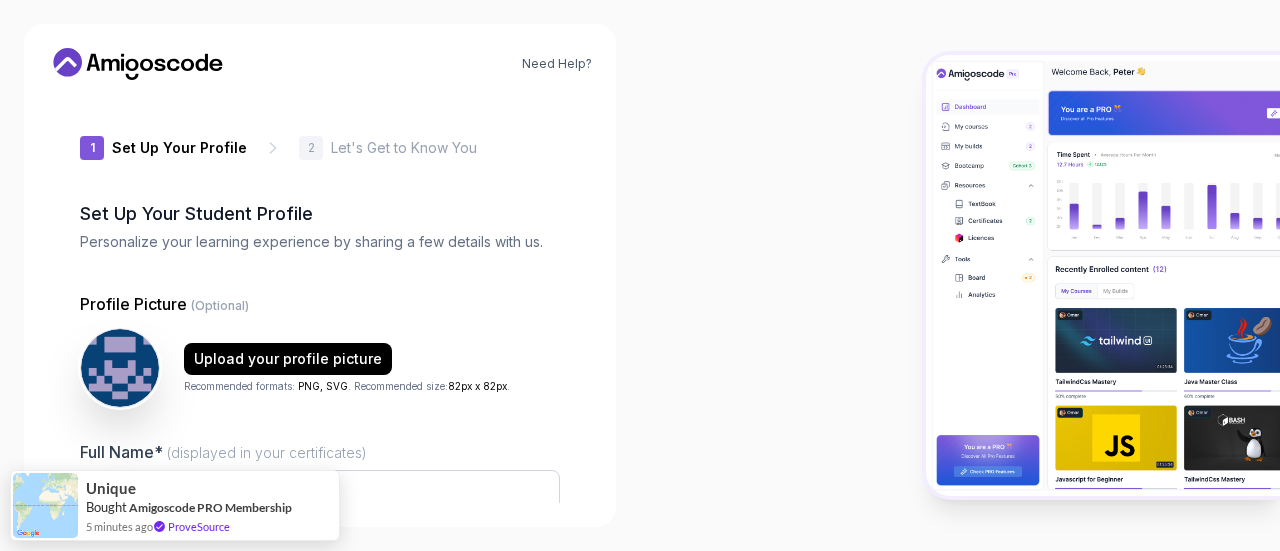 scroll, scrollTop: 281, scrollLeft: 0, axis: vertical 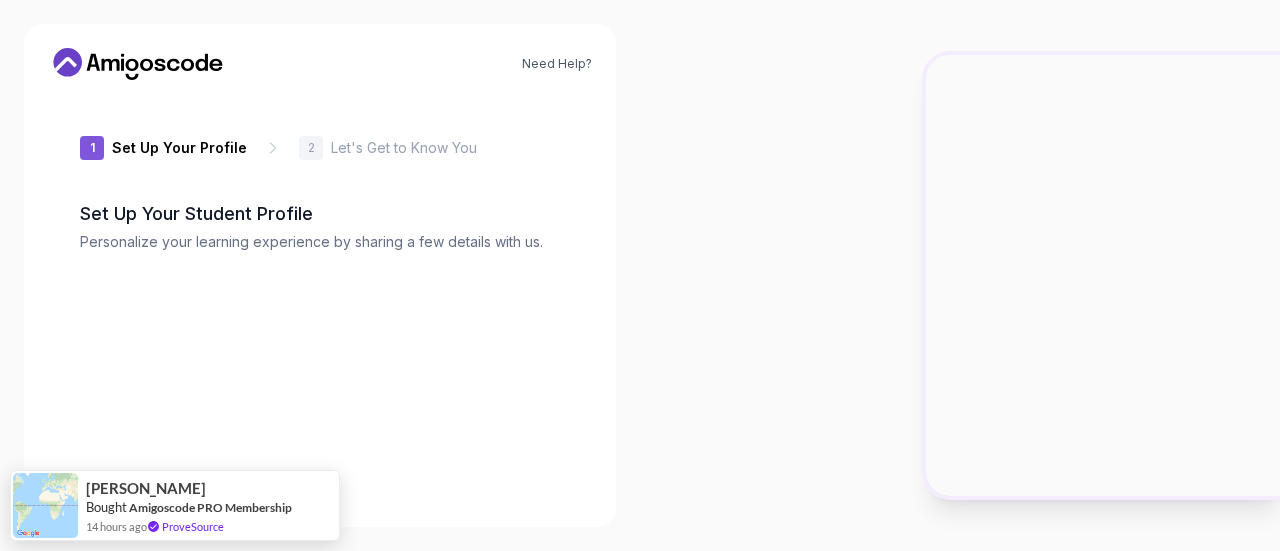 type on "gentlepanda210bb" 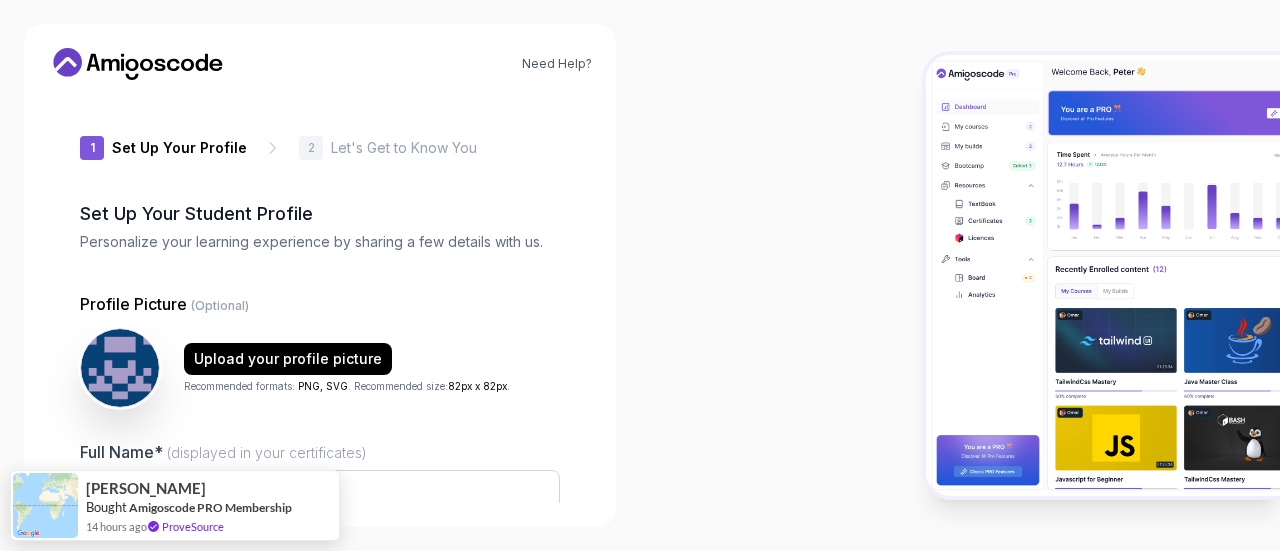 scroll, scrollTop: 281, scrollLeft: 0, axis: vertical 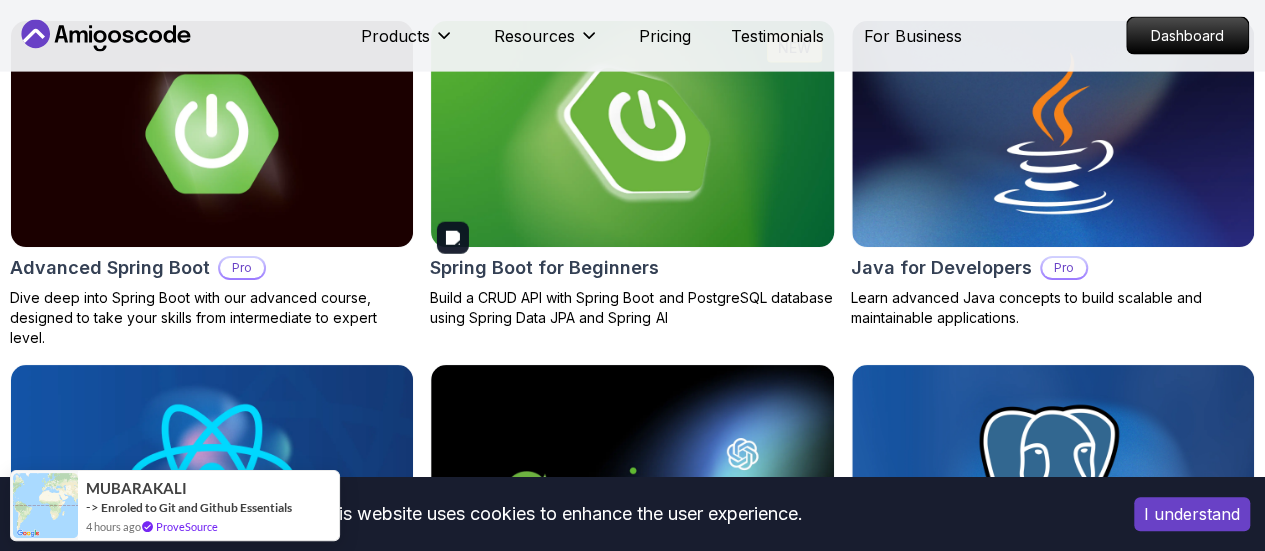 click at bounding box center (632, 134) 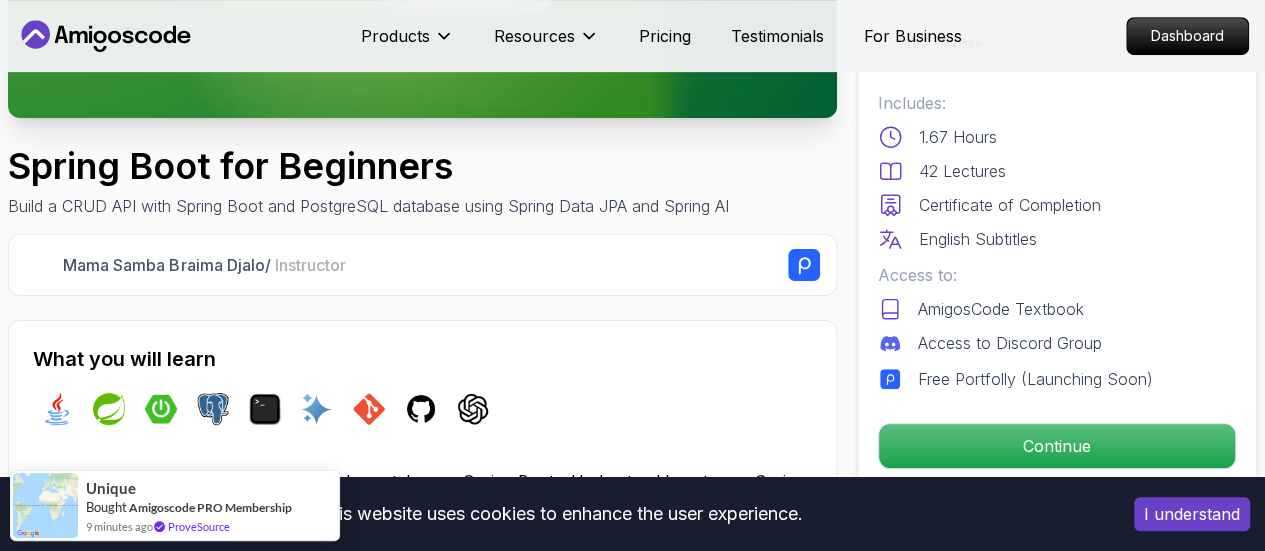 scroll, scrollTop: 500, scrollLeft: 0, axis: vertical 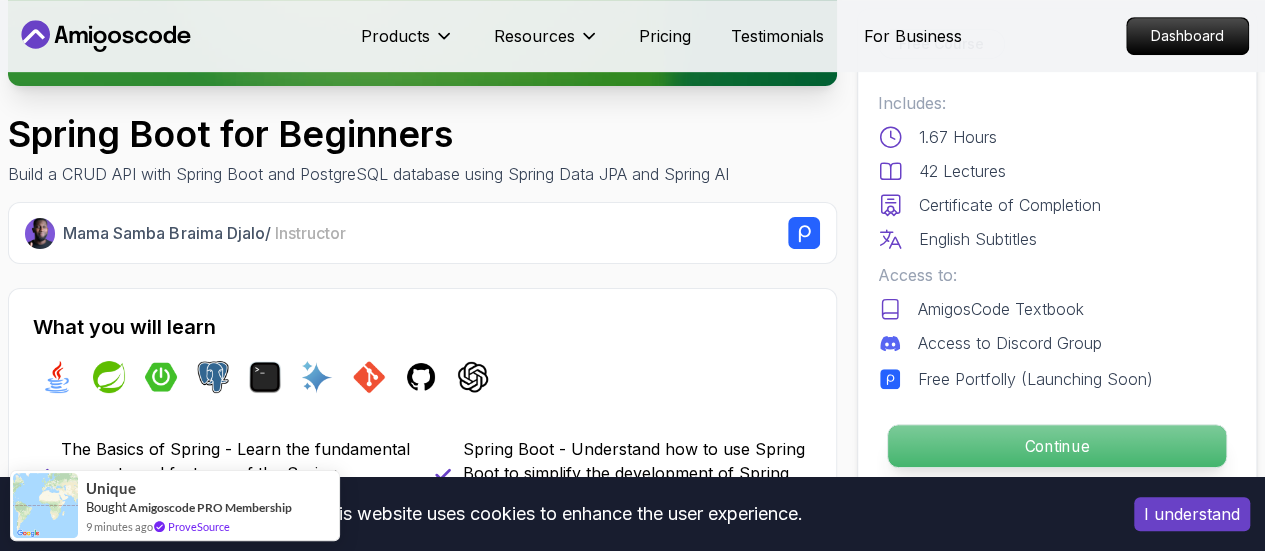 click on "Continue" at bounding box center [1057, 446] 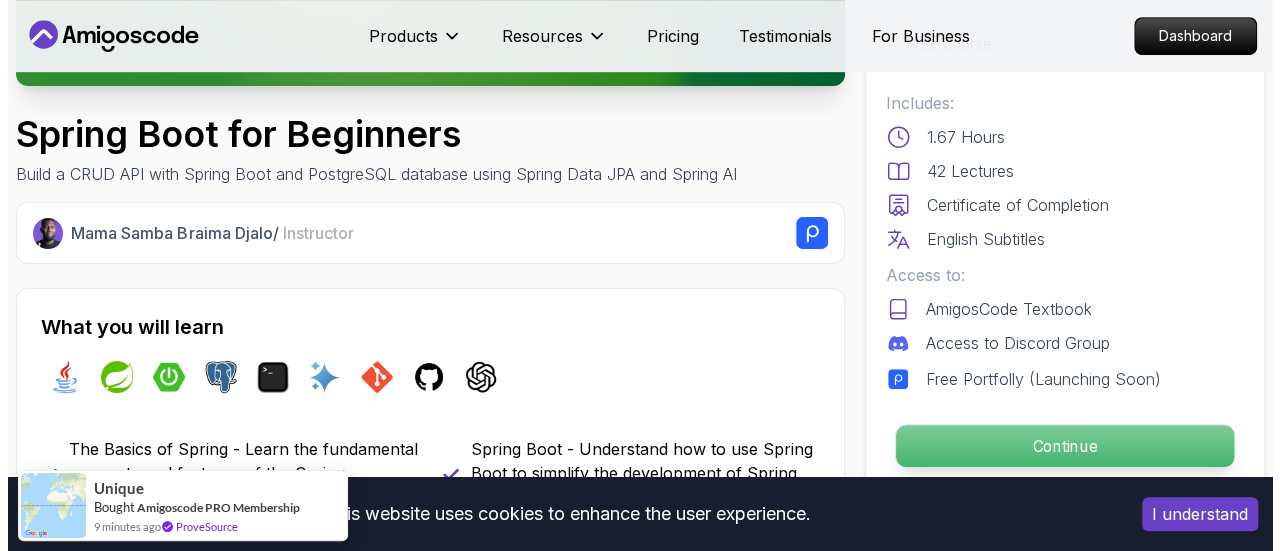 scroll, scrollTop: 0, scrollLeft: 0, axis: both 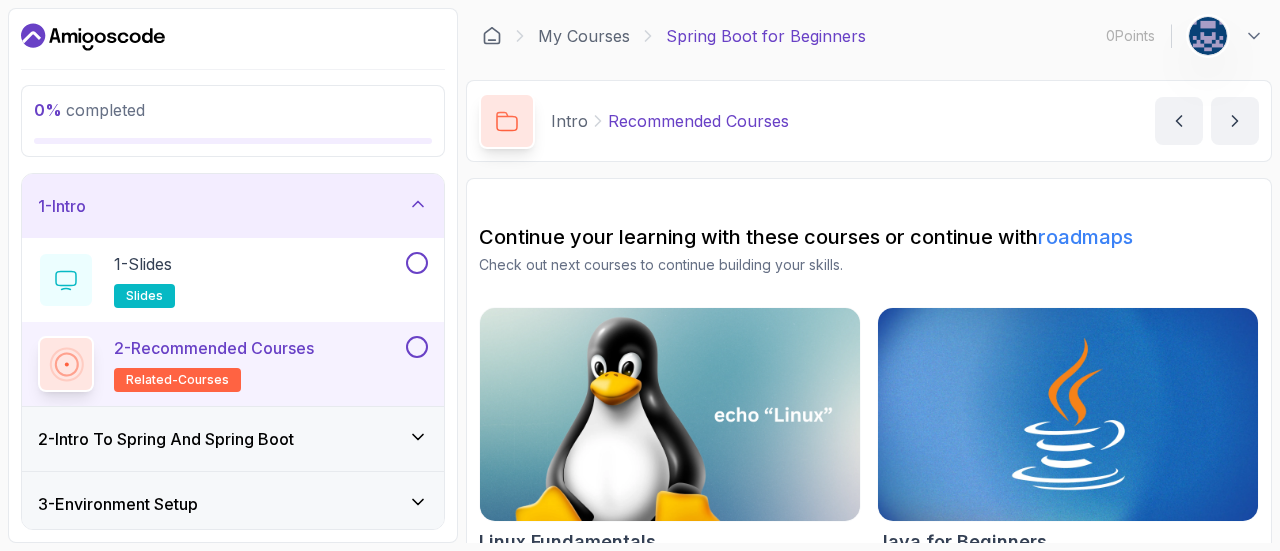click on "Continue your learning with these courses or continue with  roadmaps" at bounding box center [869, 237] 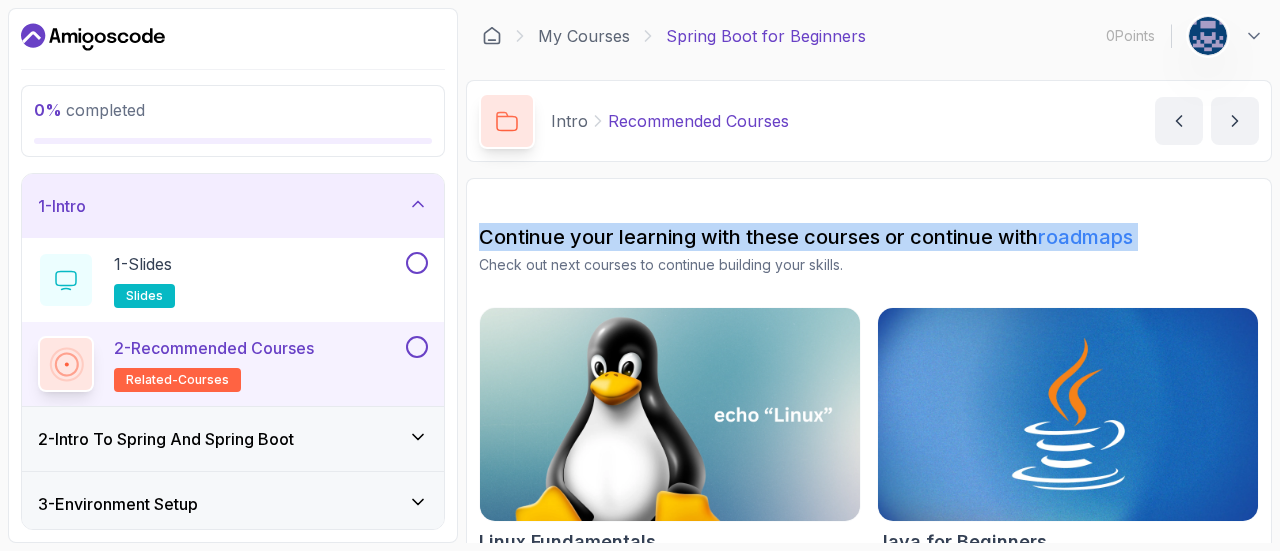 click on "Continue your learning with these courses or continue with  roadmaps" at bounding box center [869, 237] 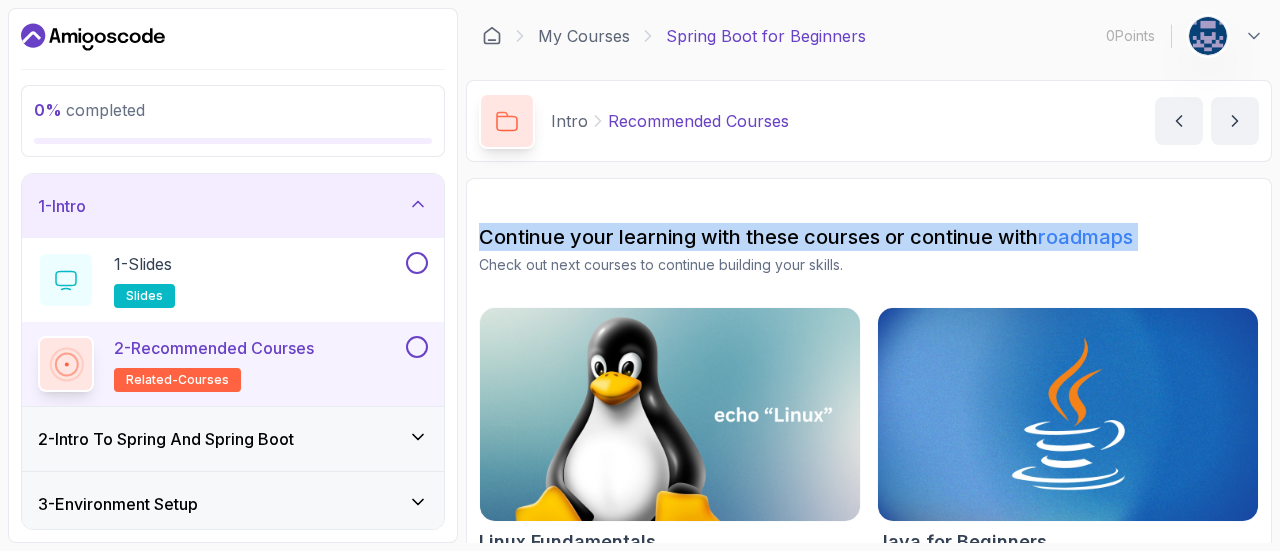 click on "Continue your learning with these courses or continue with  roadmaps" at bounding box center (869, 237) 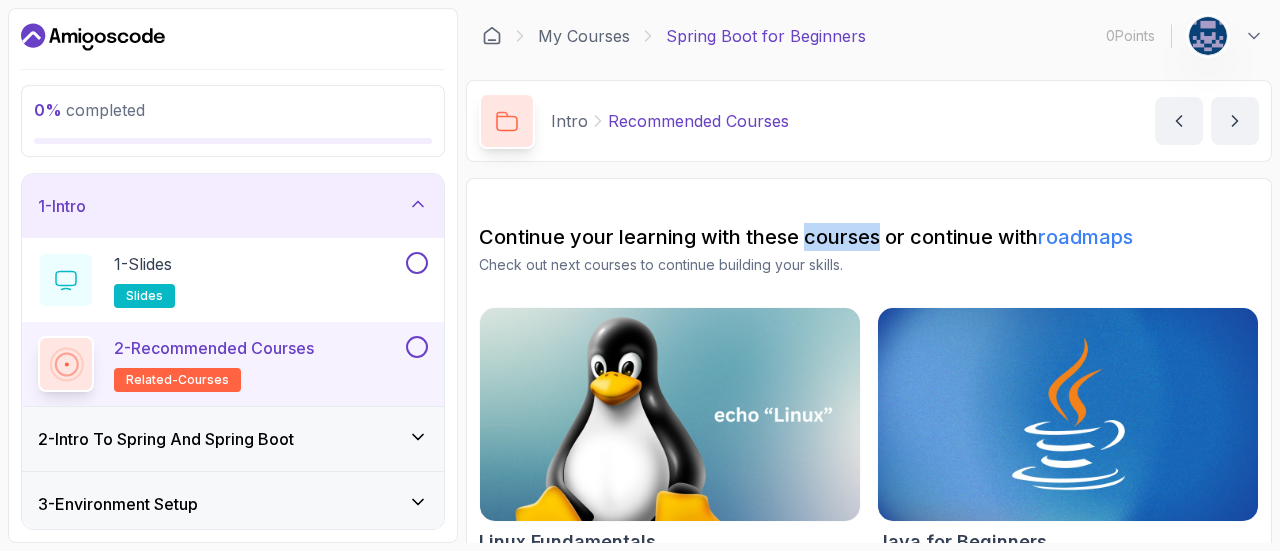 click on "Continue your learning with these courses or continue with  roadmaps" at bounding box center [869, 237] 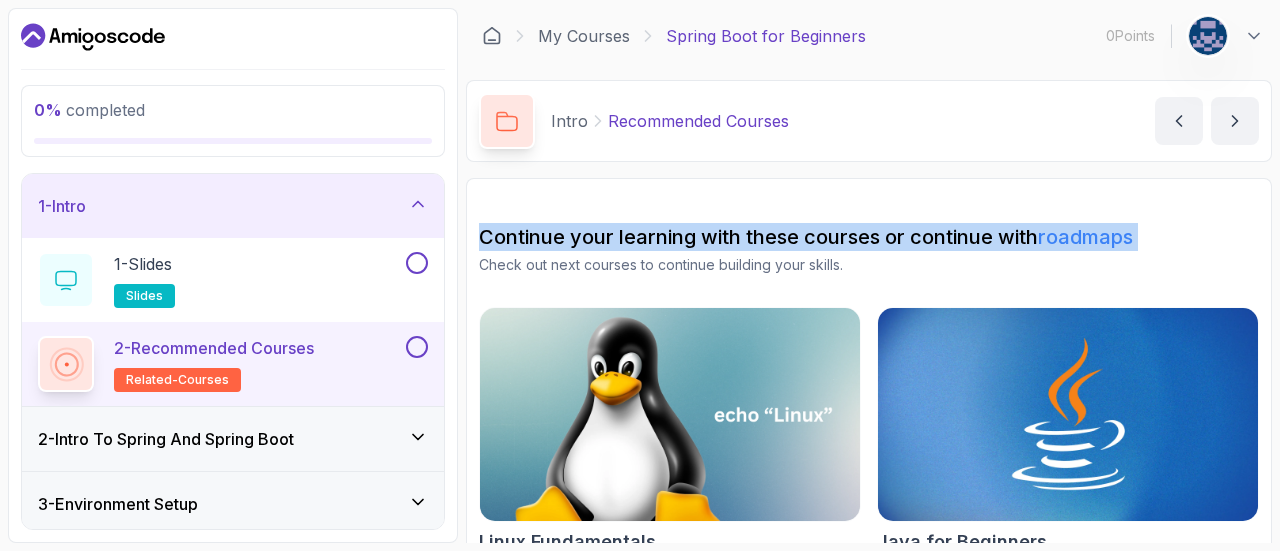 click on "Continue your learning with these courses or continue with  roadmaps" at bounding box center (869, 237) 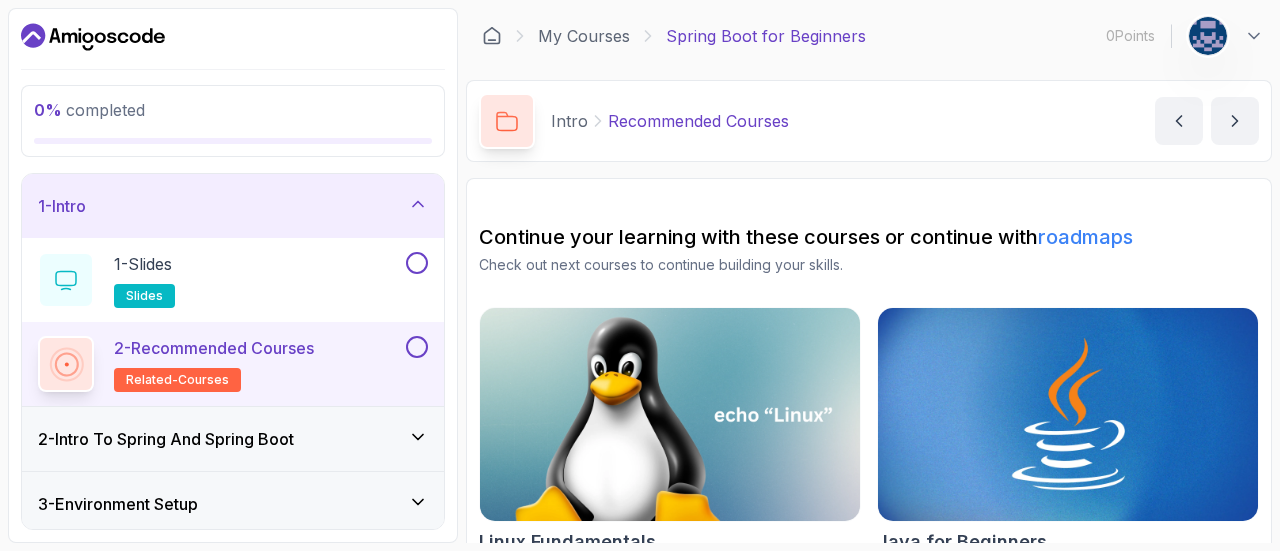 click on "Continue your learning with these courses or continue with  roadmaps" at bounding box center (869, 237) 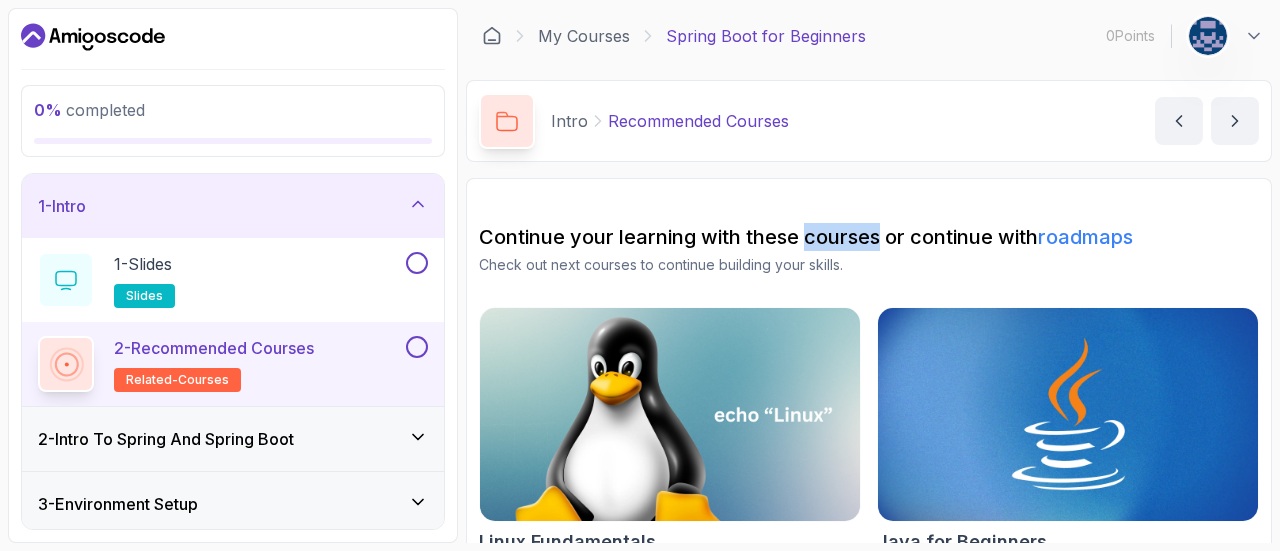 click on "Continue your learning with these courses or continue with  roadmaps" at bounding box center (869, 237) 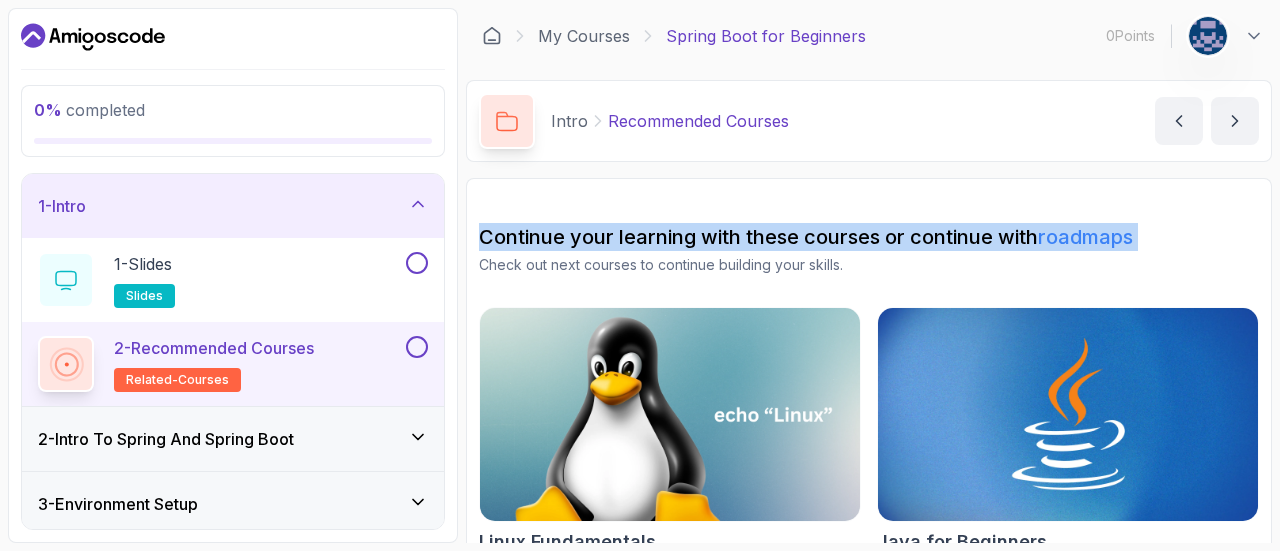 click on "Continue your learning with these courses or continue with  roadmaps" at bounding box center [869, 237] 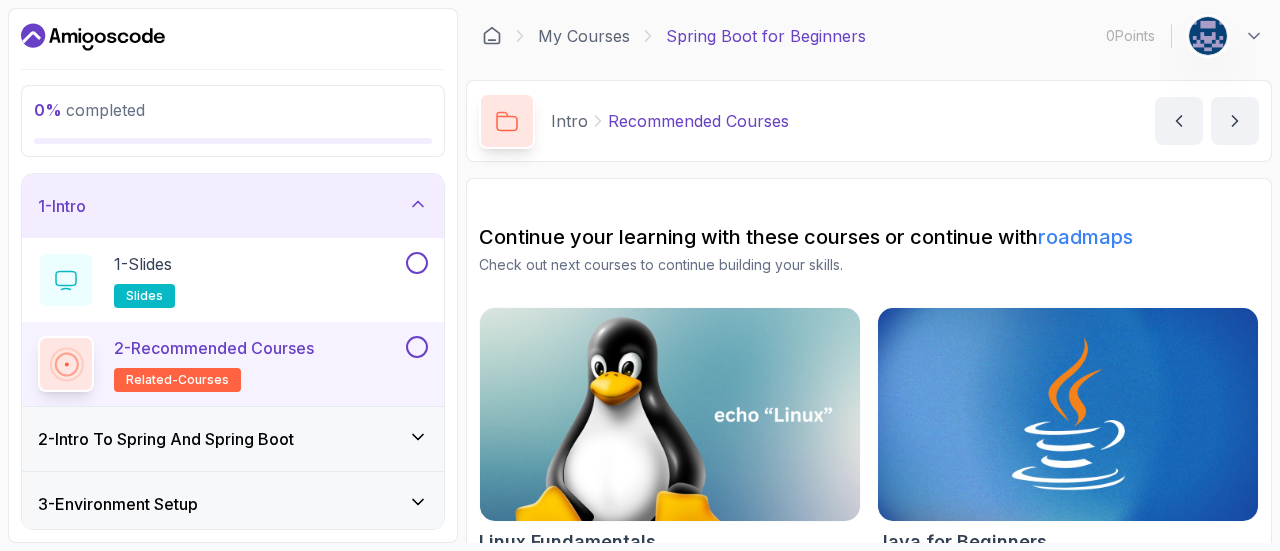click on "Continue your learning with these courses or continue with  roadmaps" at bounding box center [869, 237] 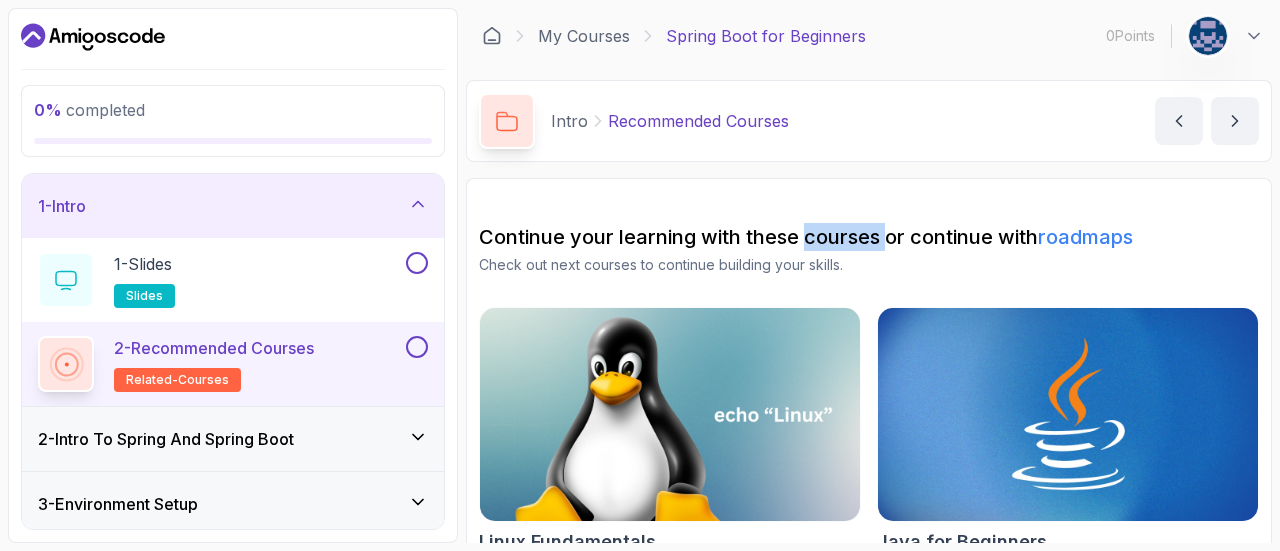 click on "Continue your learning with these courses or continue with  roadmaps" at bounding box center (869, 237) 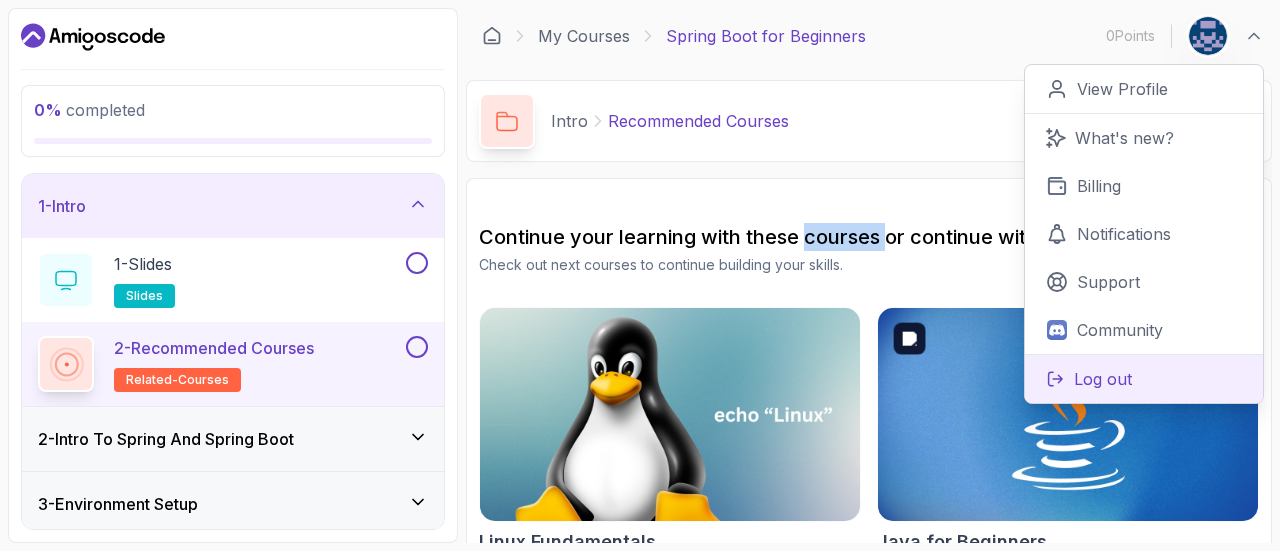 click on "Log out" at bounding box center [1144, 378] 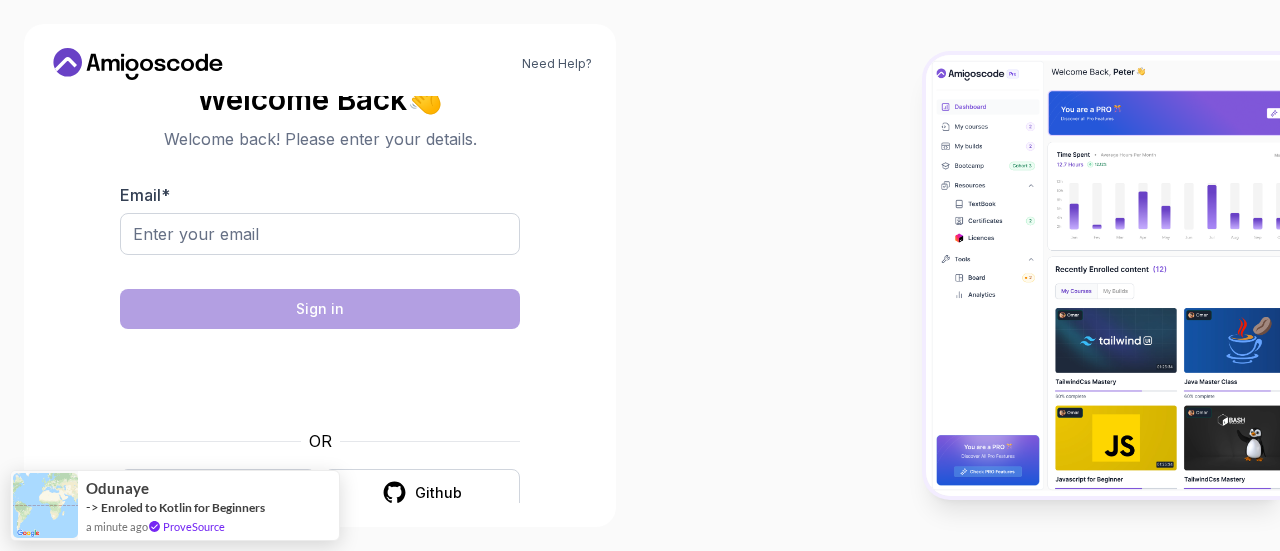 click on "Email *" at bounding box center (320, 230) 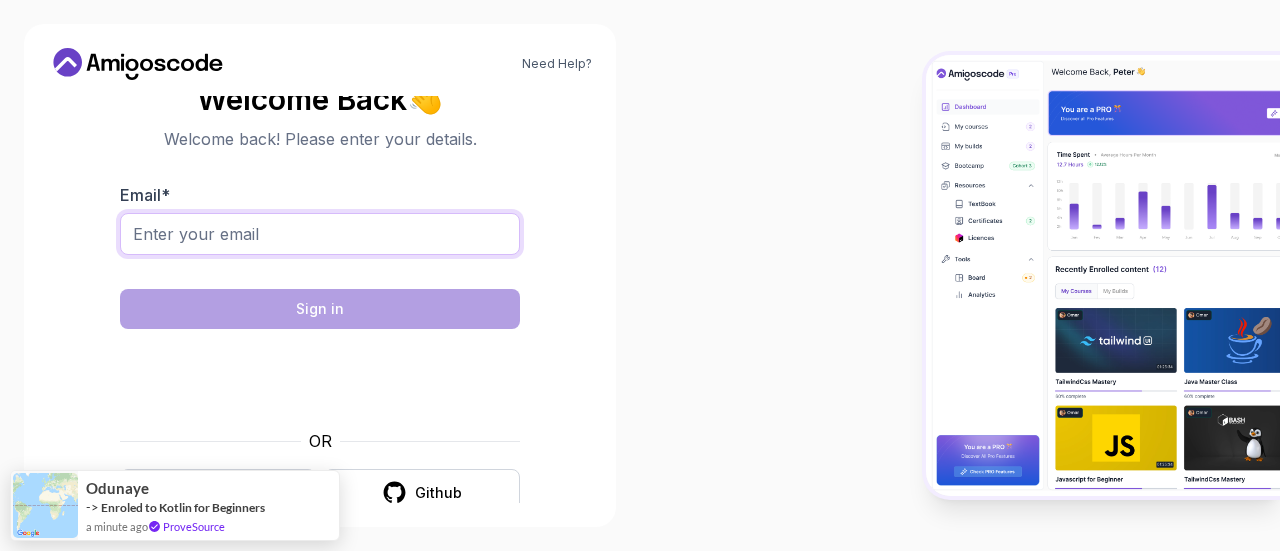 click on "Email *" at bounding box center (320, 234) 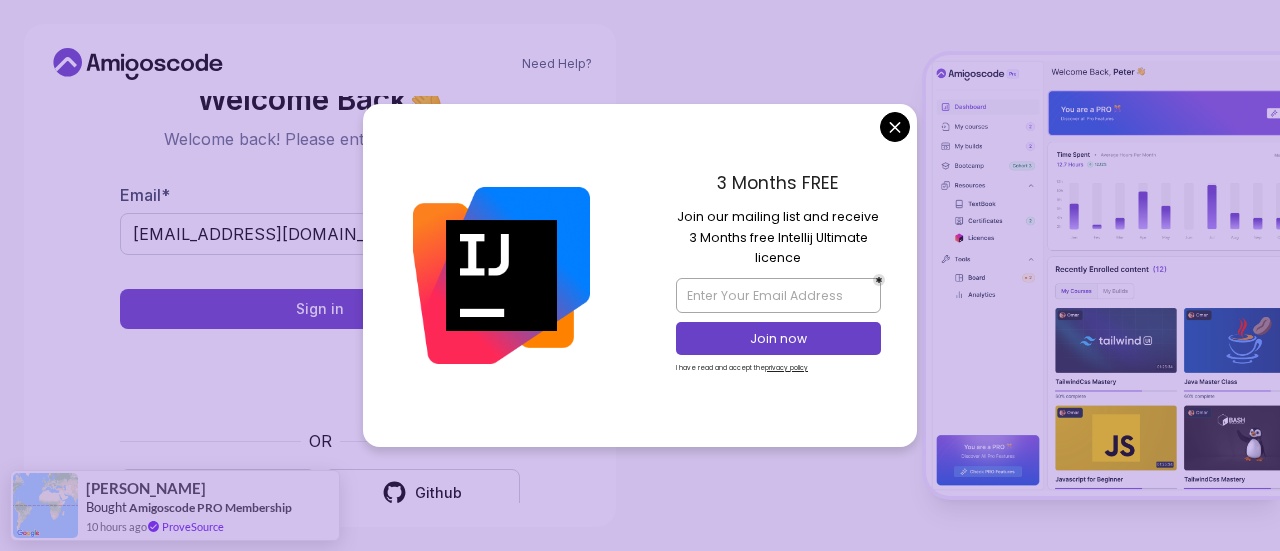 click on "Need Help? Welcome Back 👋 Welcome back! Please enter your details. Email * essmaha.oumaima@gmail.com Sign in OR Google Github
Dave Bought   Amigoscode PRO Membership 10 hours ago     ProveSource" at bounding box center [640, 275] 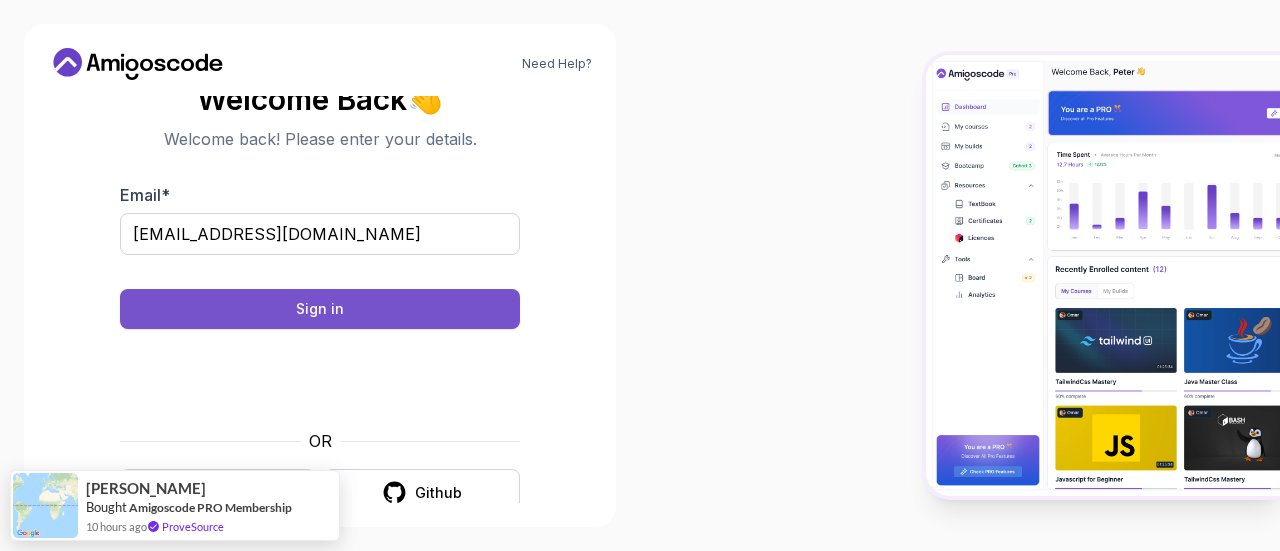 click on "Sign in" at bounding box center [320, 309] 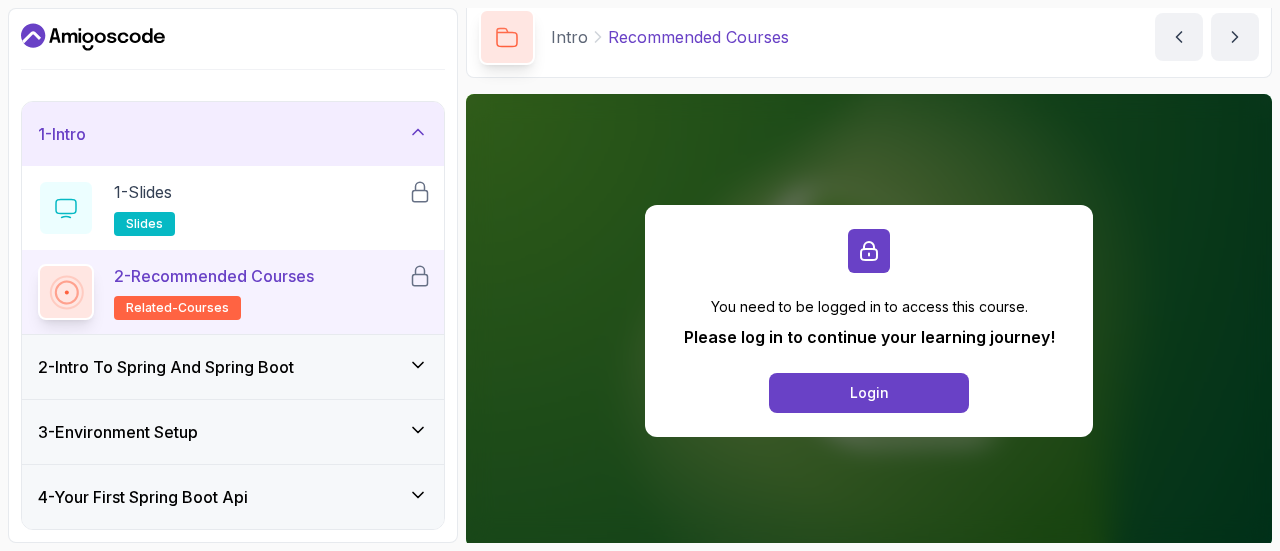 scroll, scrollTop: 100, scrollLeft: 0, axis: vertical 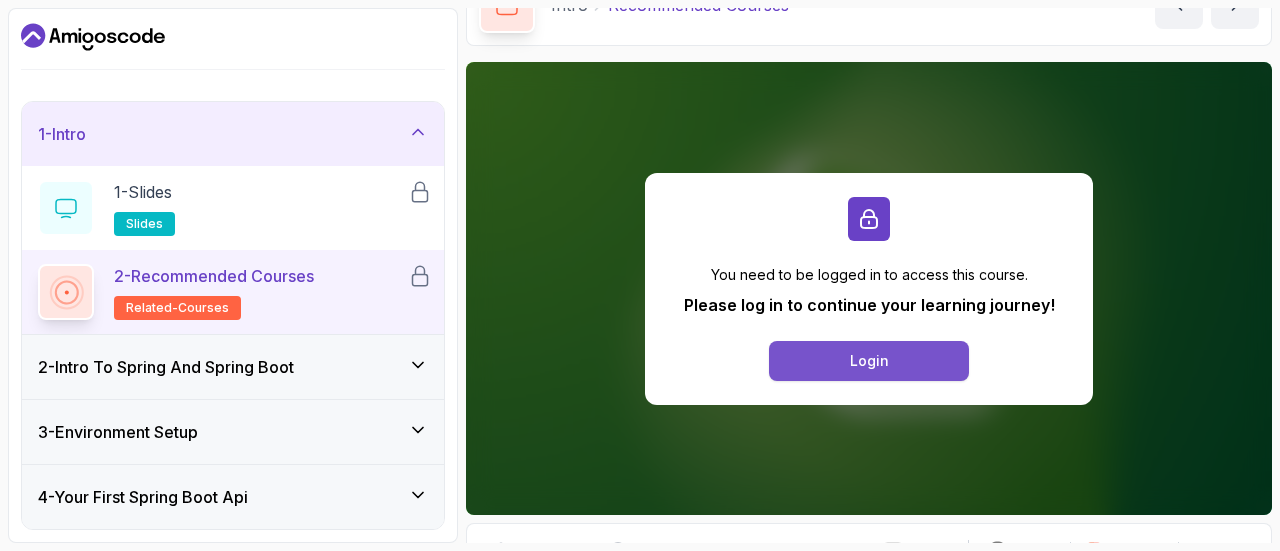 click on "Login" at bounding box center [869, 361] 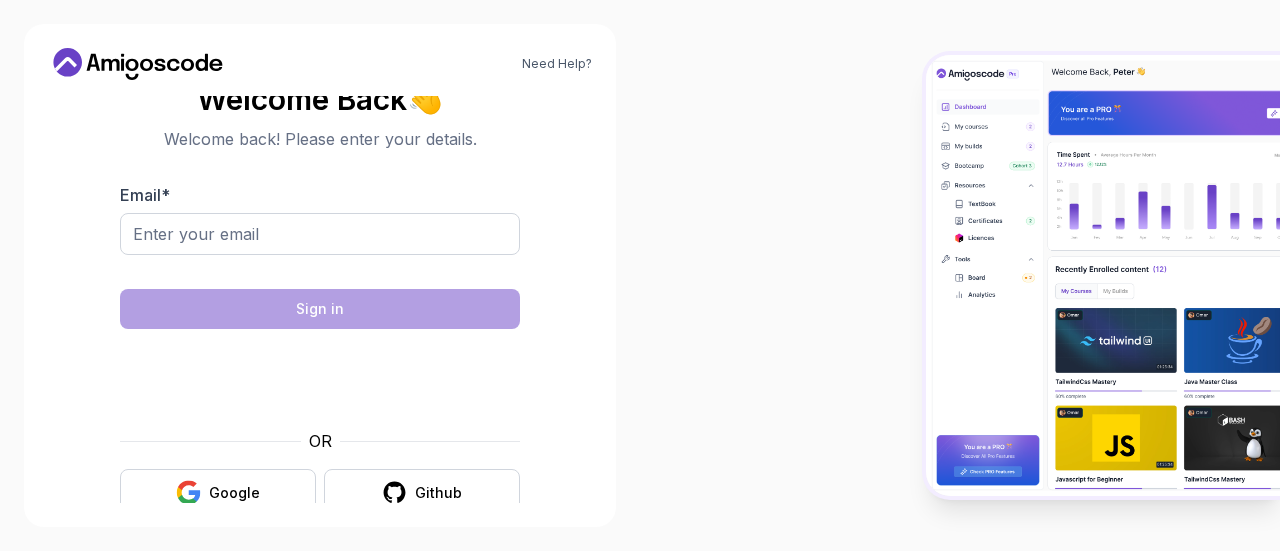 scroll, scrollTop: 0, scrollLeft: 0, axis: both 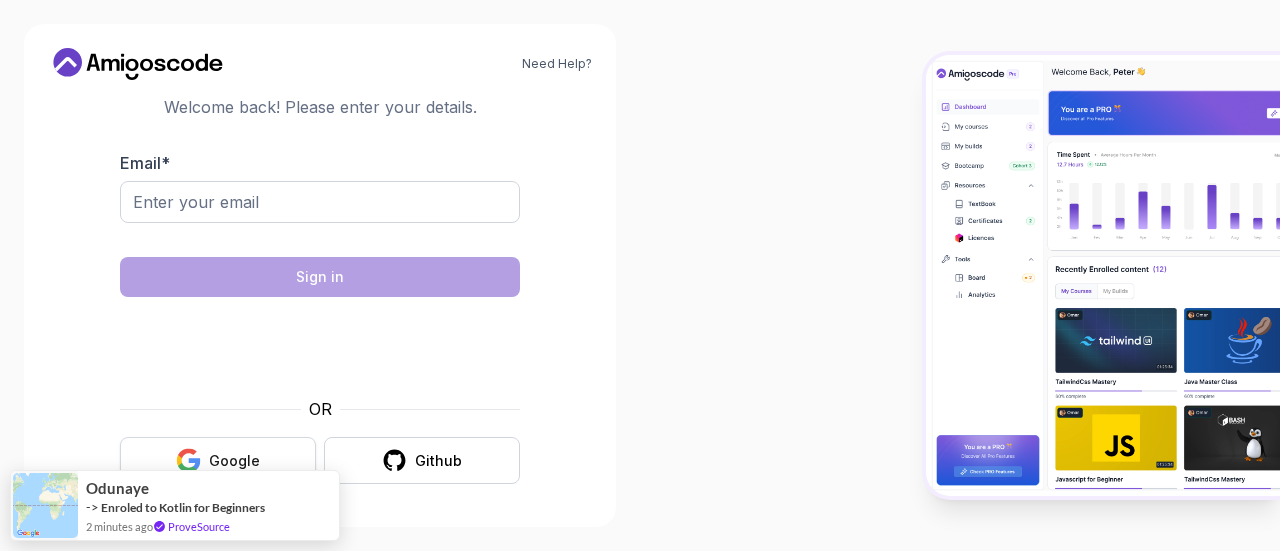 click on "Google" at bounding box center (218, 460) 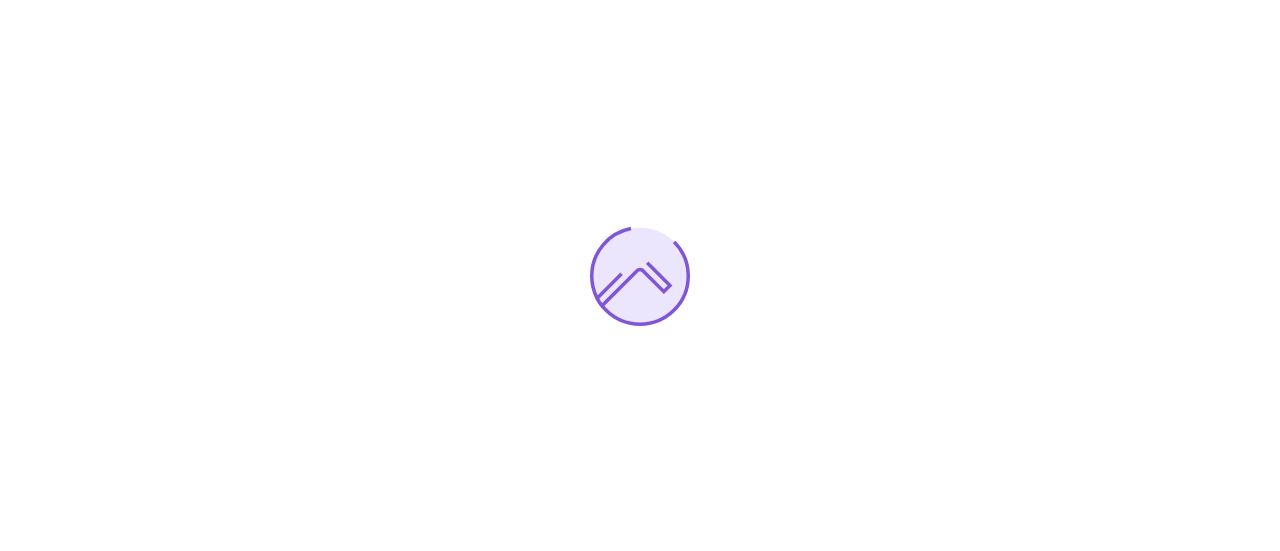 scroll, scrollTop: 0, scrollLeft: 0, axis: both 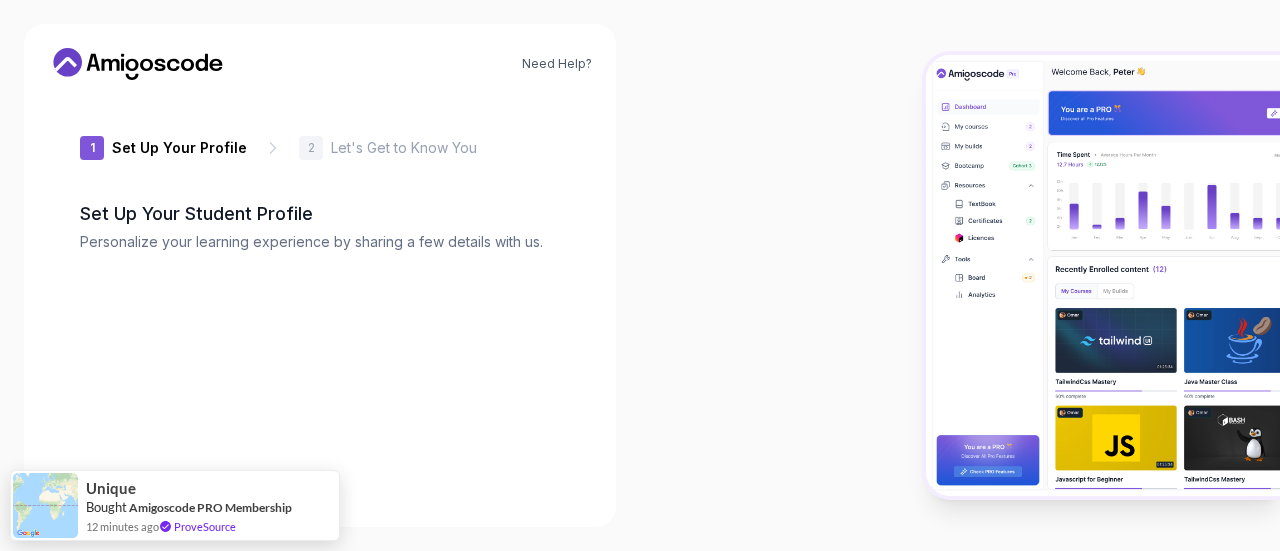 type on "jollyiguana0b401" 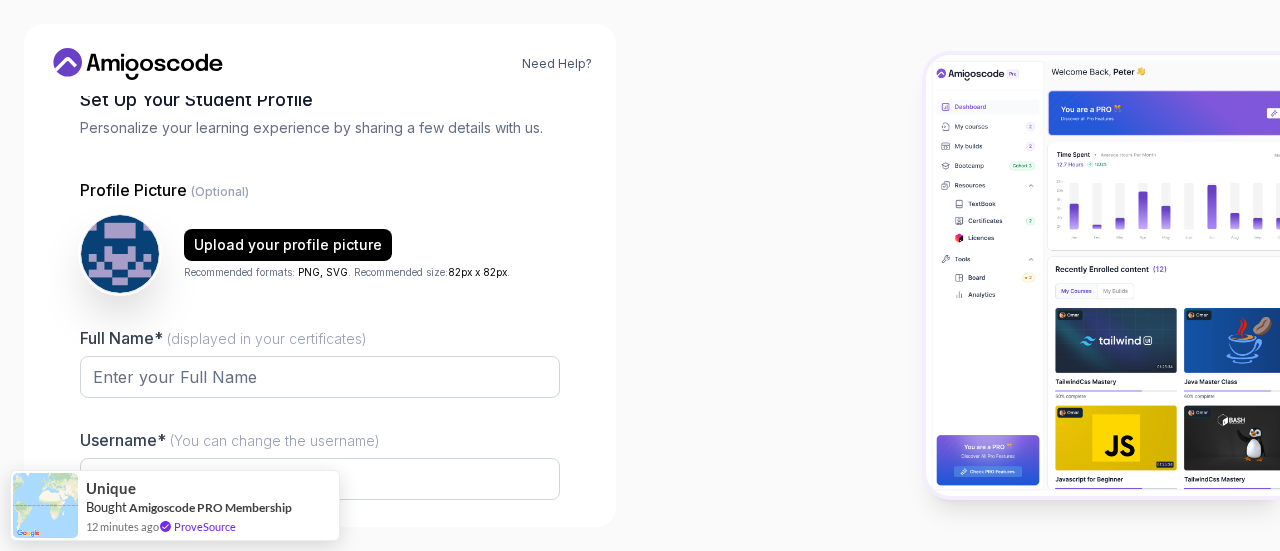 scroll, scrollTop: 281, scrollLeft: 0, axis: vertical 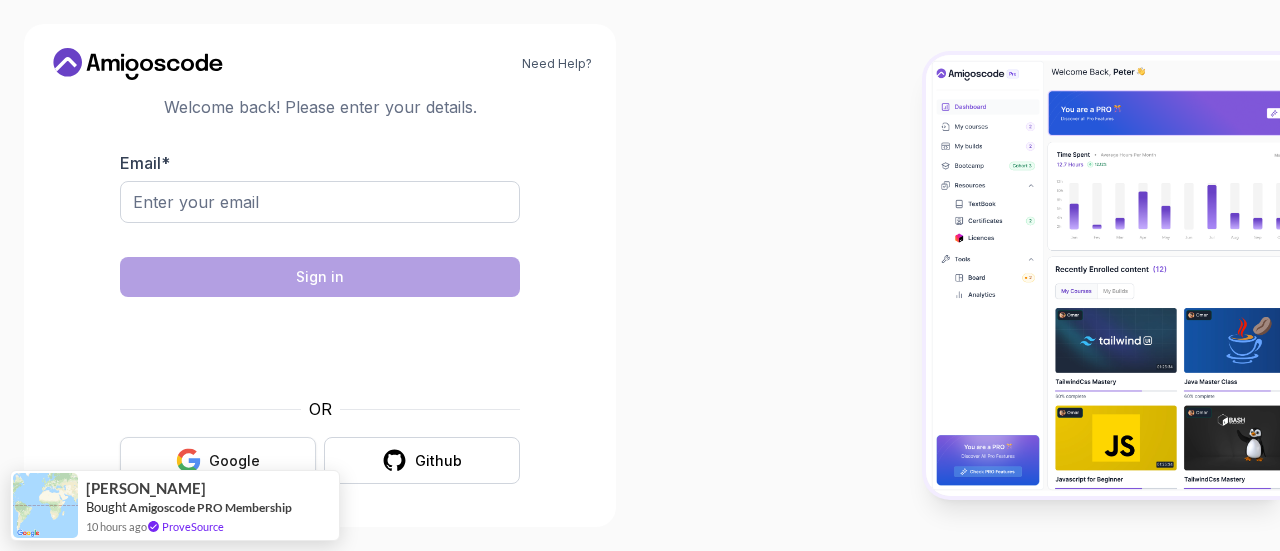 click on "Google" at bounding box center [234, 461] 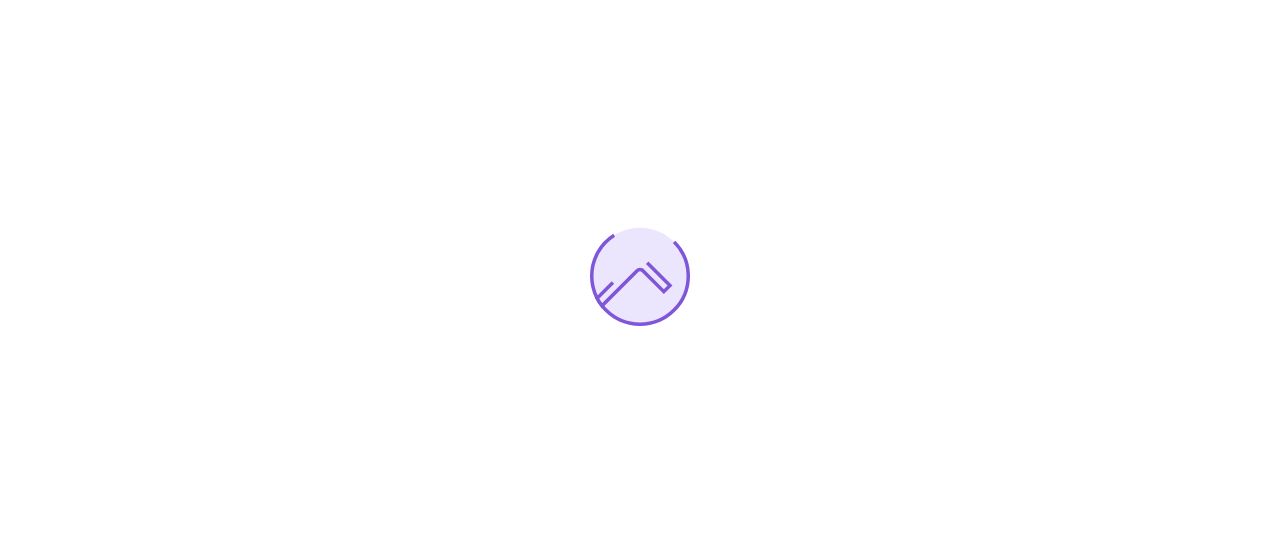 scroll, scrollTop: 0, scrollLeft: 0, axis: both 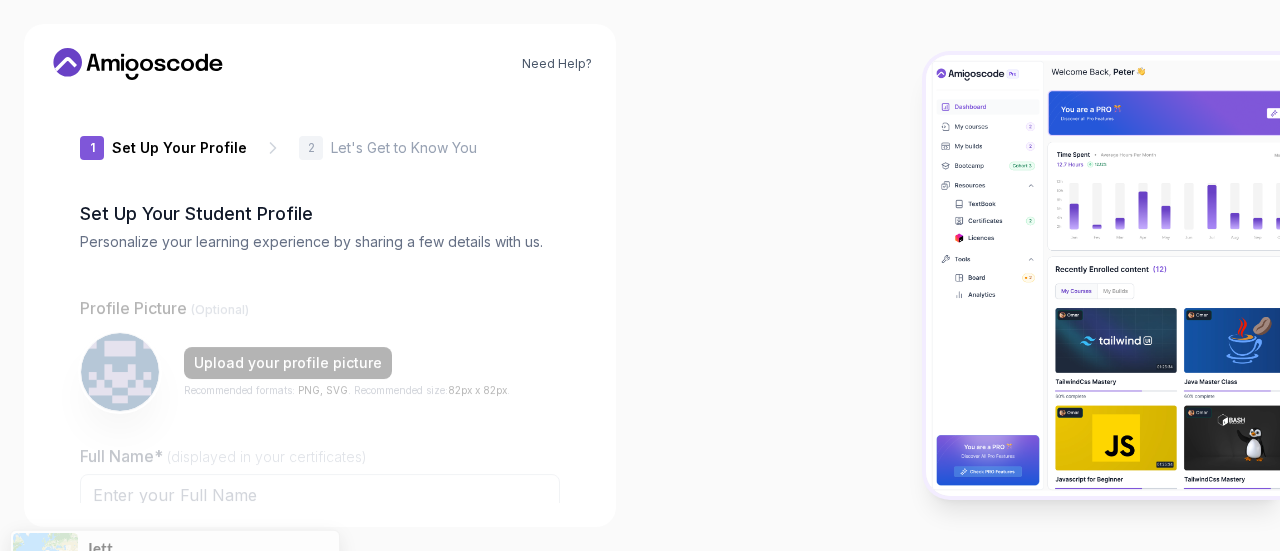 type on "braverhino8437d" 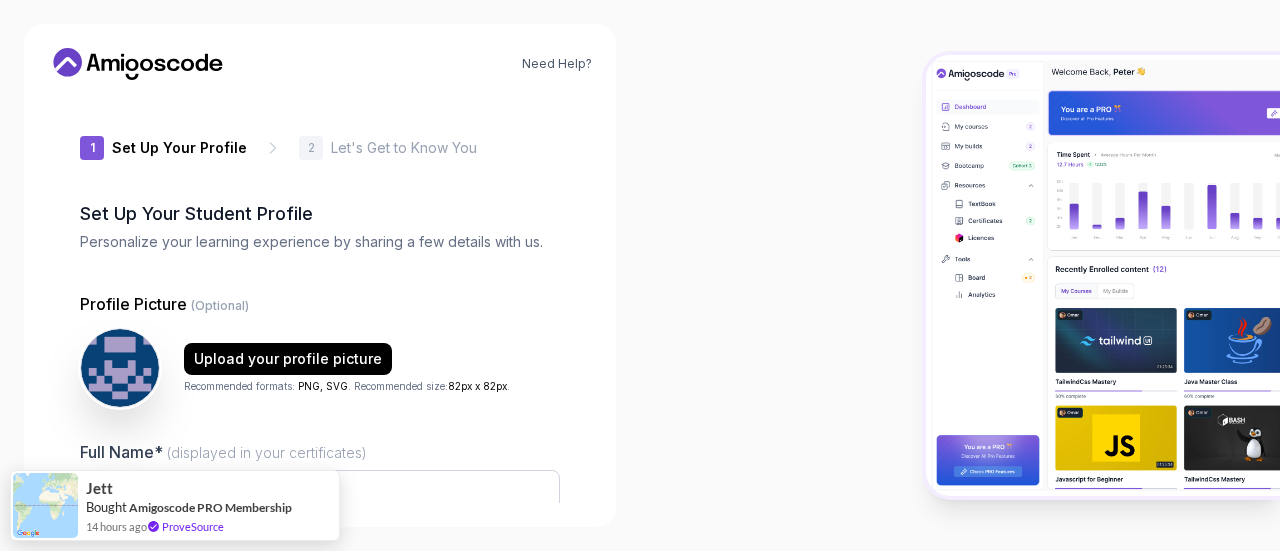 click on "1 Set Up Your Profile 1 Set Up Your Profile 2 Let's Get to Know You Set Up Your Student Profile Personalize your learning experience by sharing a few details with us. Profile Picture   (Optional) Upload your profile picture Recommended formats:   PNG, SVG . Recommended size:  82px x 82px . Full Name*   (displayed in your certificates) Username*   (You can change the username) braverhino8437d Job Title* Student Software Engineer Tech Lead Designer Product Manager Founder/CEO Other Next" at bounding box center [320, 299] 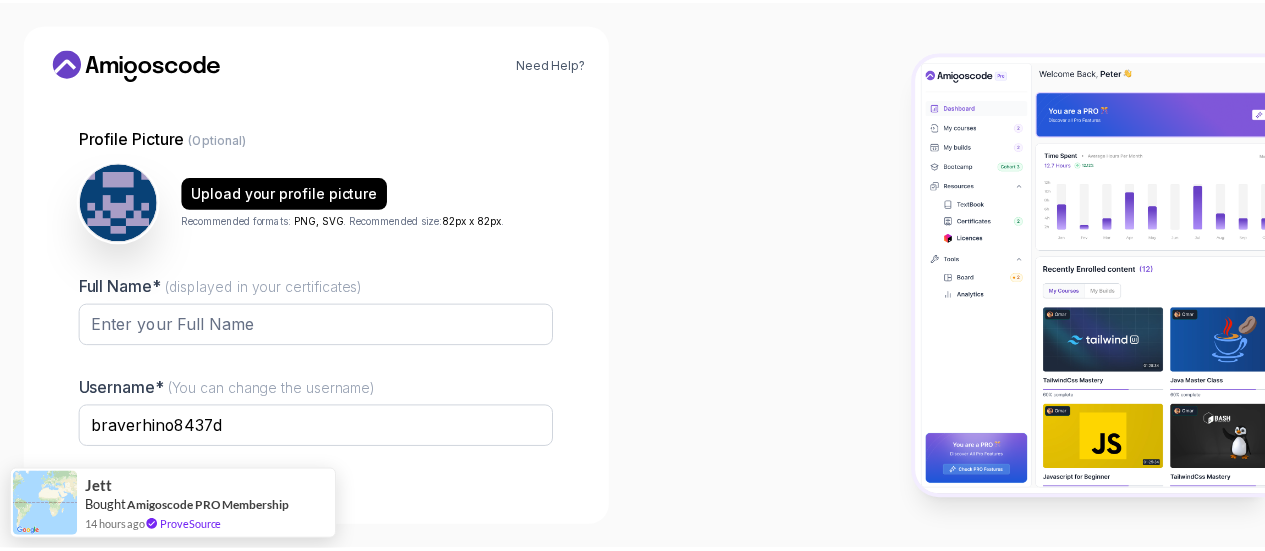 scroll, scrollTop: 281, scrollLeft: 0, axis: vertical 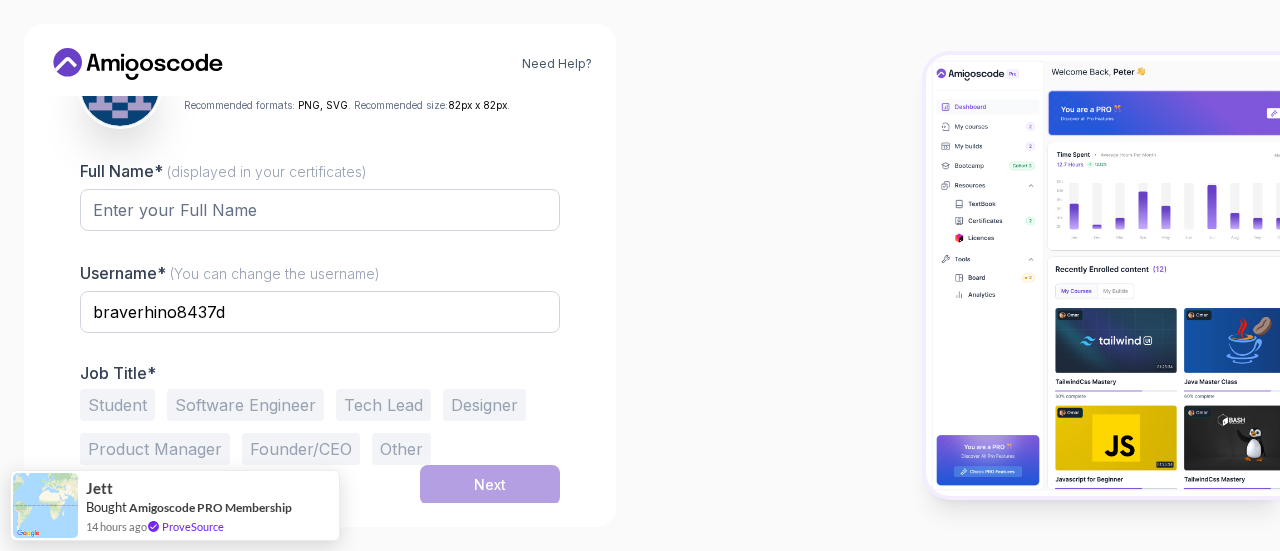 click 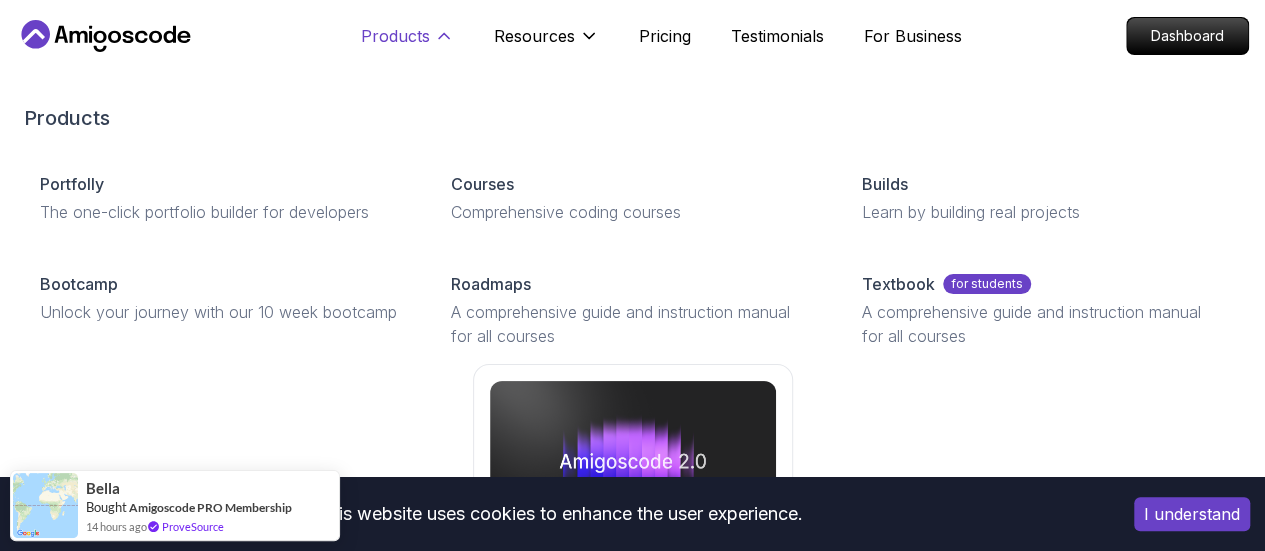 click on "Products" at bounding box center [407, 44] 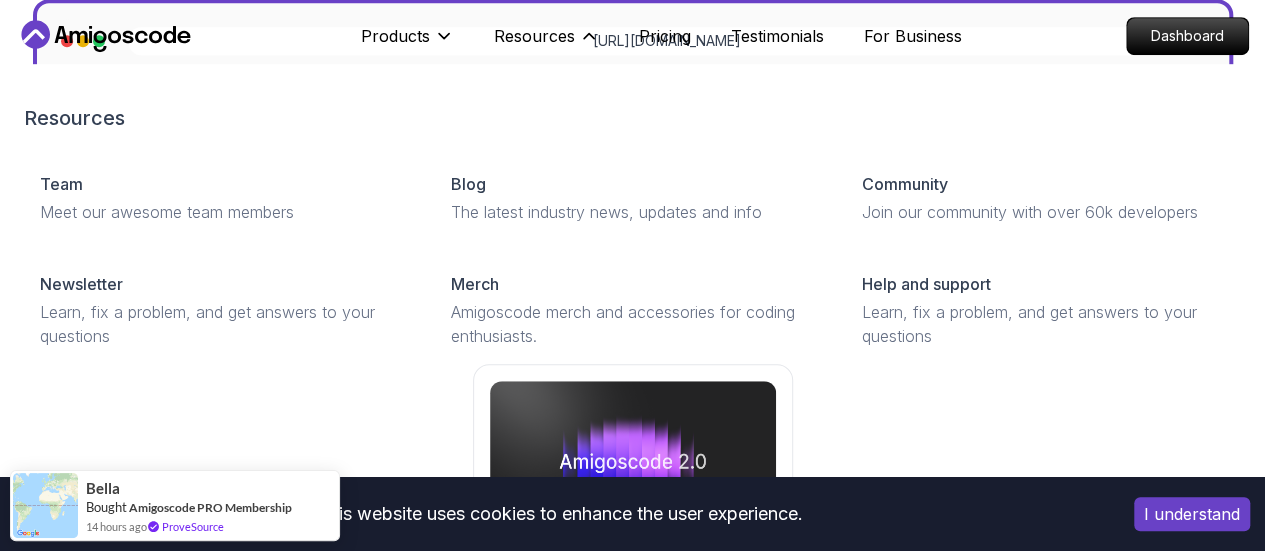 scroll, scrollTop: 700, scrollLeft: 0, axis: vertical 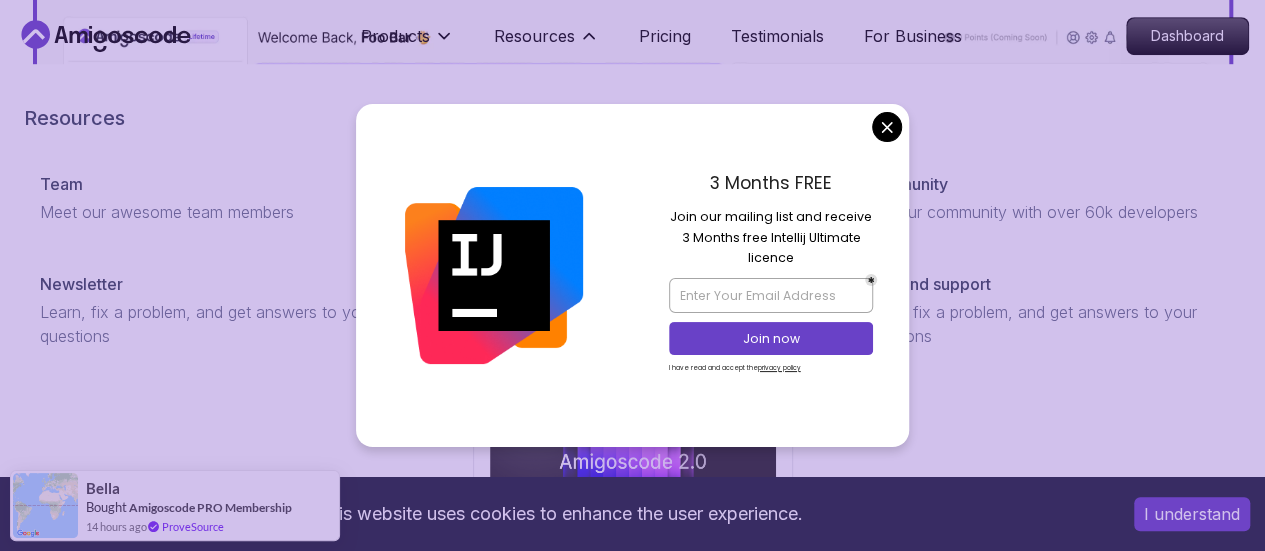 click on "Resources Team Meet our awesome team members Blog The latest industry news, updates and info Community Join our community with over 60k developers Newsletter Learn, fix a problem, and get answers to your questions Merch Amigoscode merch and accessories for coding enthusiasts. Help and support Learn, fix a problem, and get answers to your questions Amigoscode 2.0 Out Now The Ultimate guide to gaining points and unlocking rewards [DATE]" at bounding box center (632, 379) 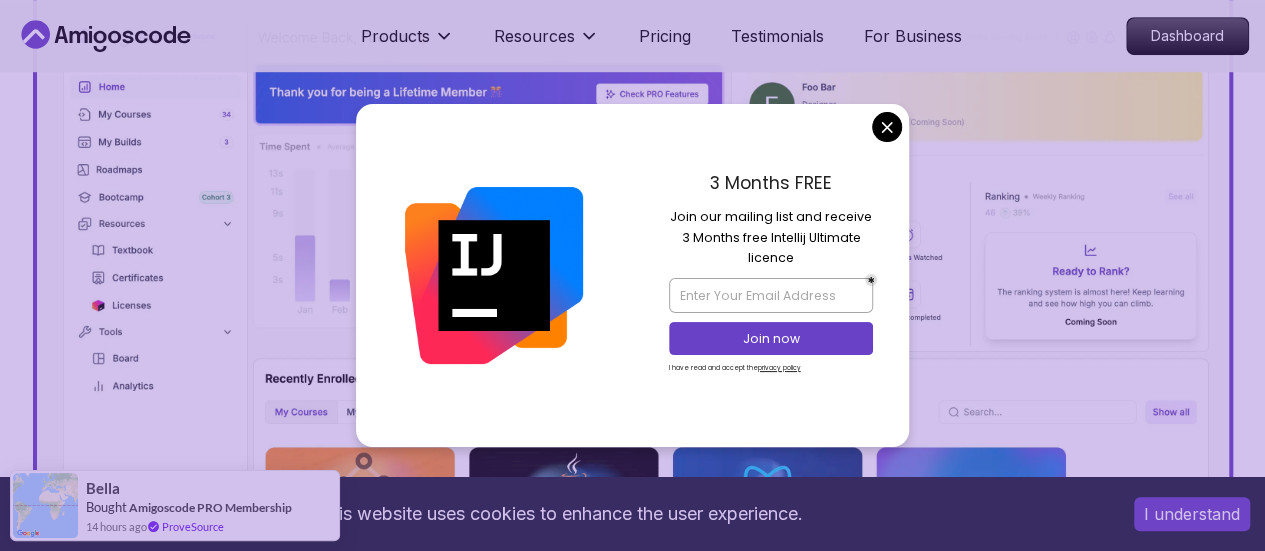 click on "3 Months FREE Join our mailing list and receive 3 Months free Intellij Ultimate licence Join now I have read and accept the  privacy policy" at bounding box center [771, 275] 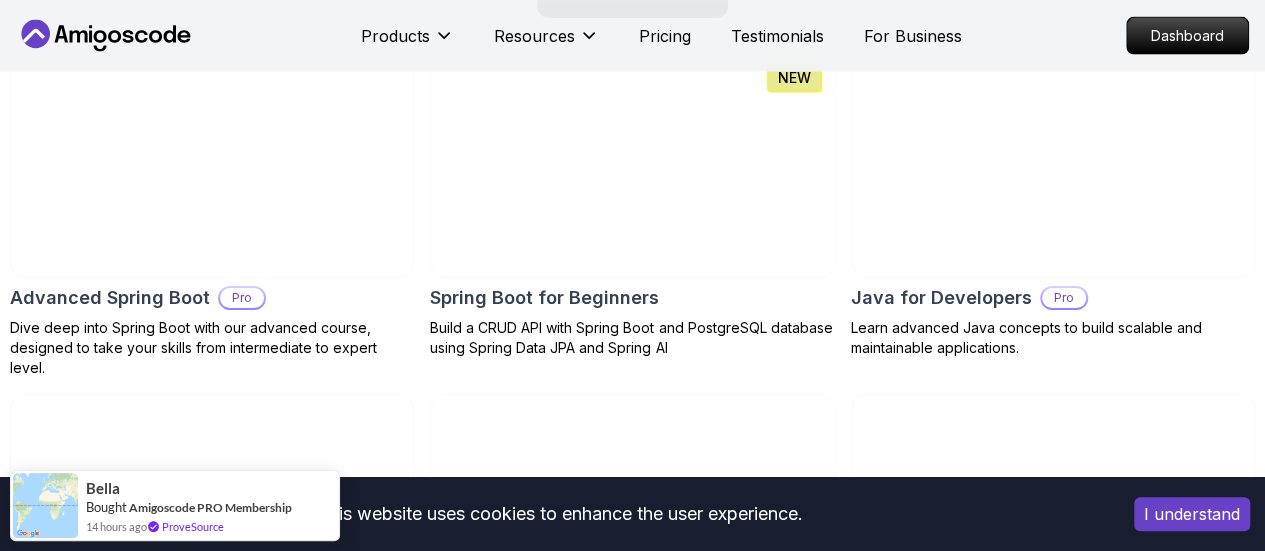 scroll, scrollTop: 2100, scrollLeft: 0, axis: vertical 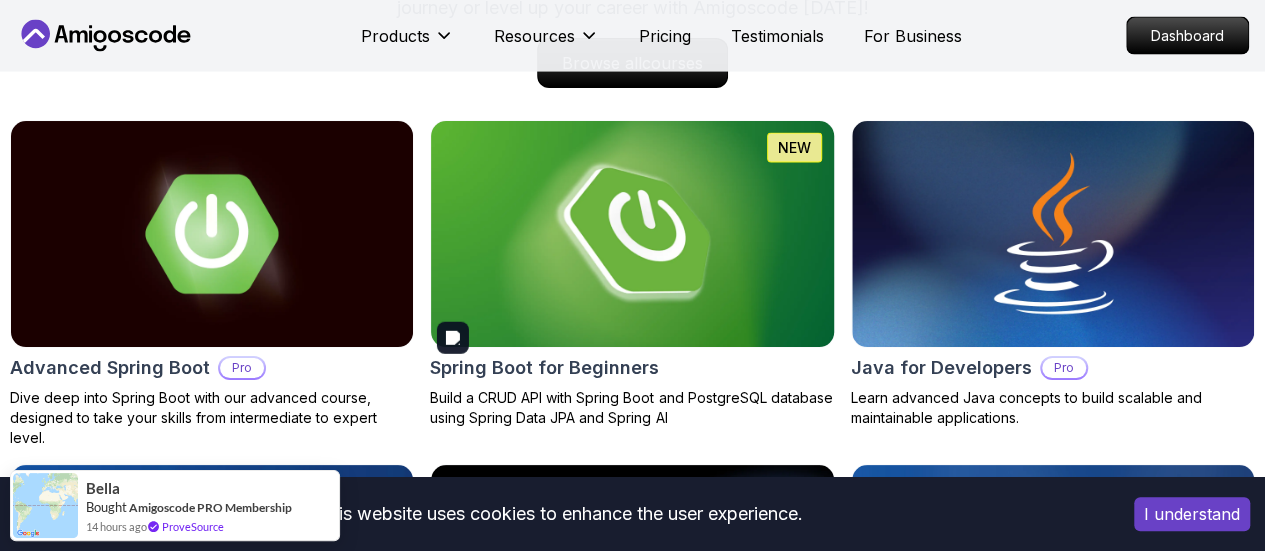 click at bounding box center (632, 234) 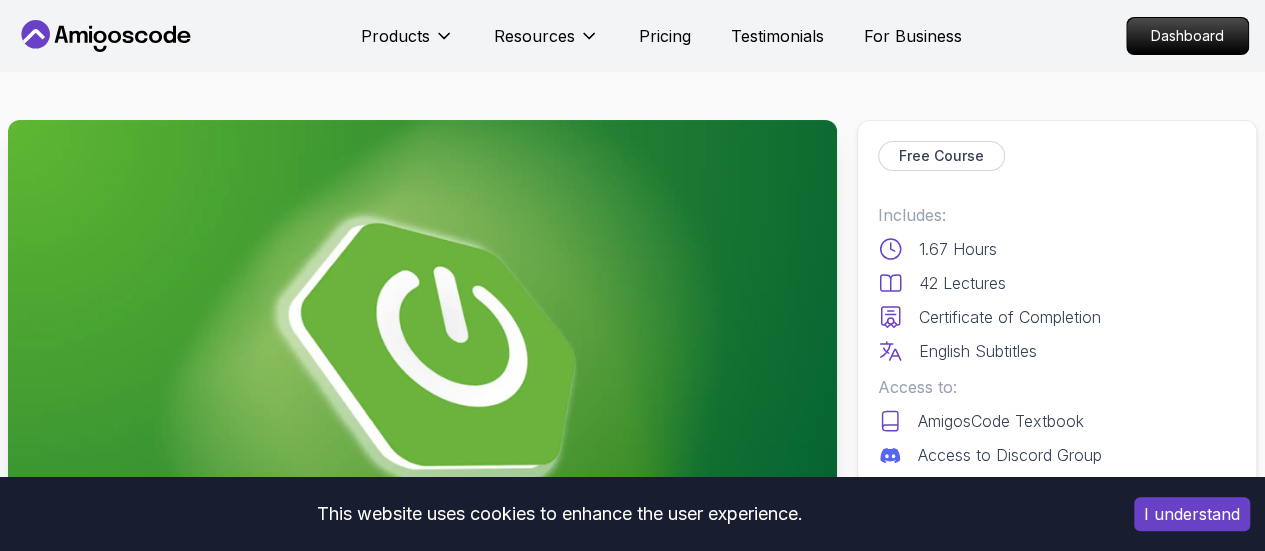 scroll, scrollTop: 400, scrollLeft: 0, axis: vertical 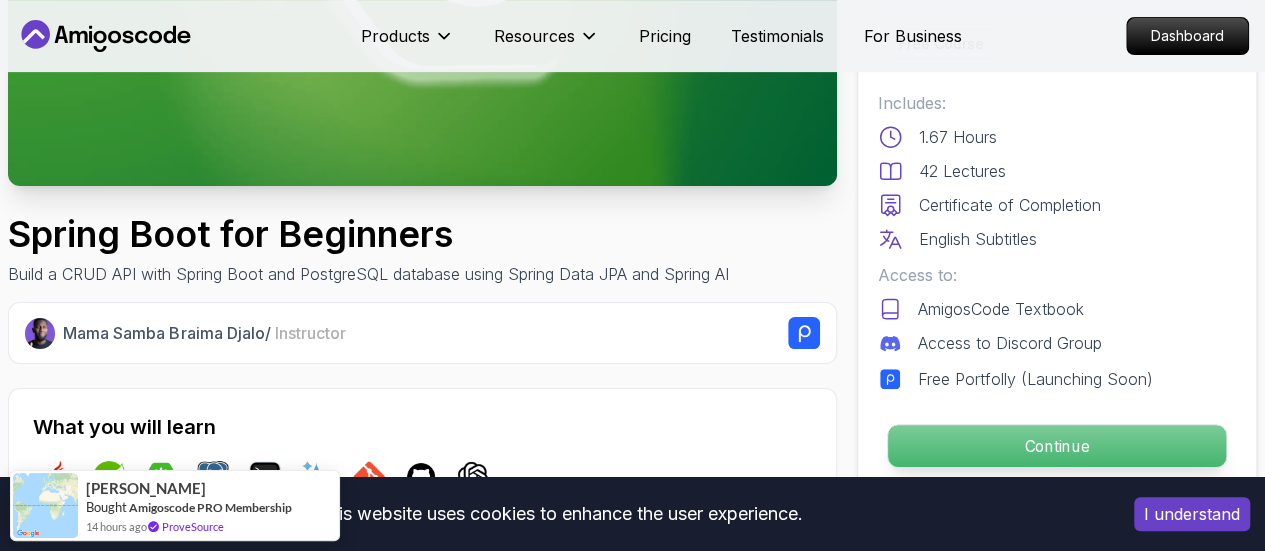 click on "Continue" at bounding box center (1057, 446) 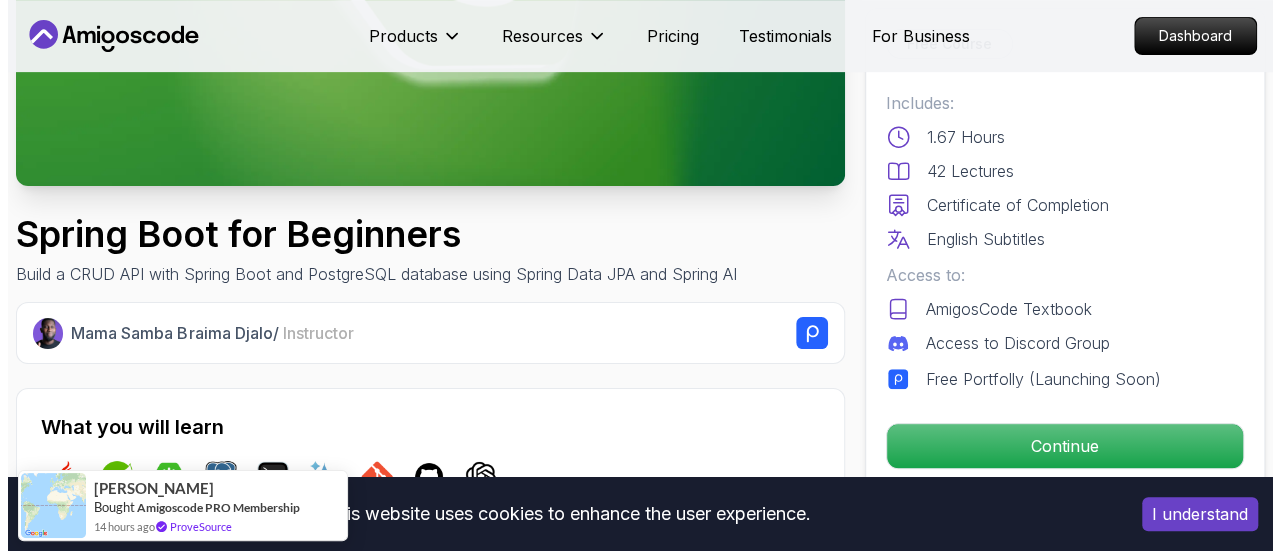 scroll, scrollTop: 0, scrollLeft: 0, axis: both 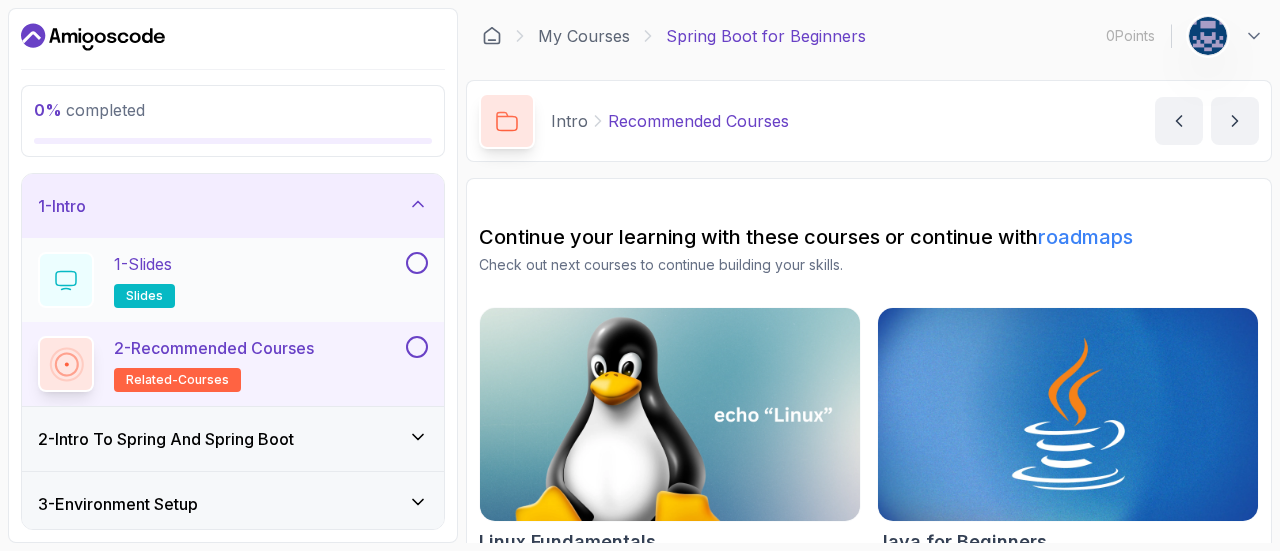 click on "1  -  Slides slides" at bounding box center [233, 280] 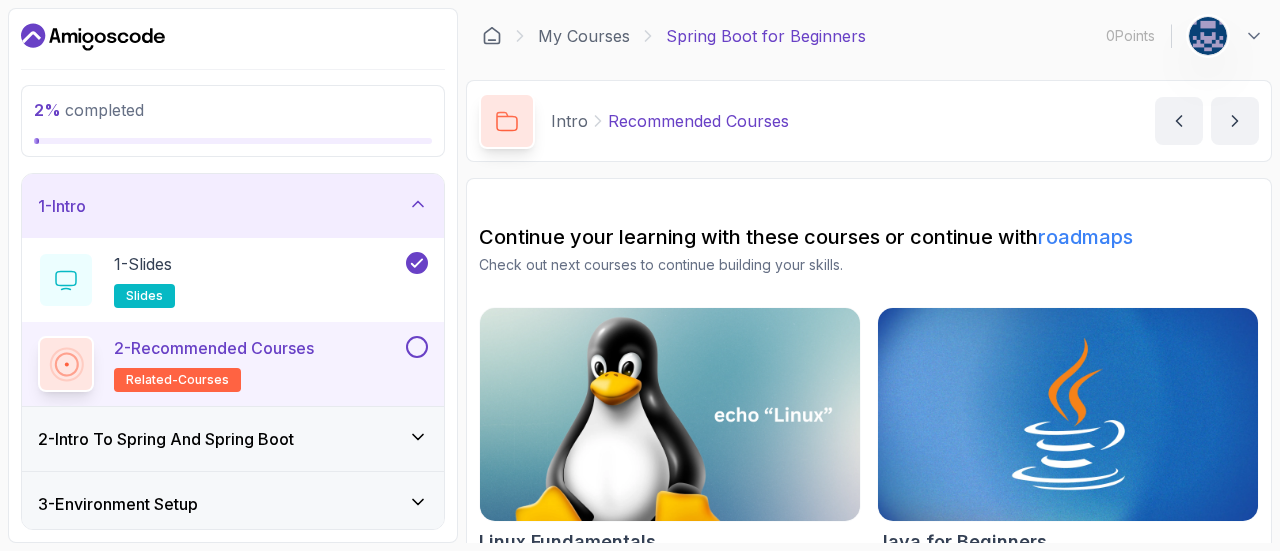 click at bounding box center (417, 347) 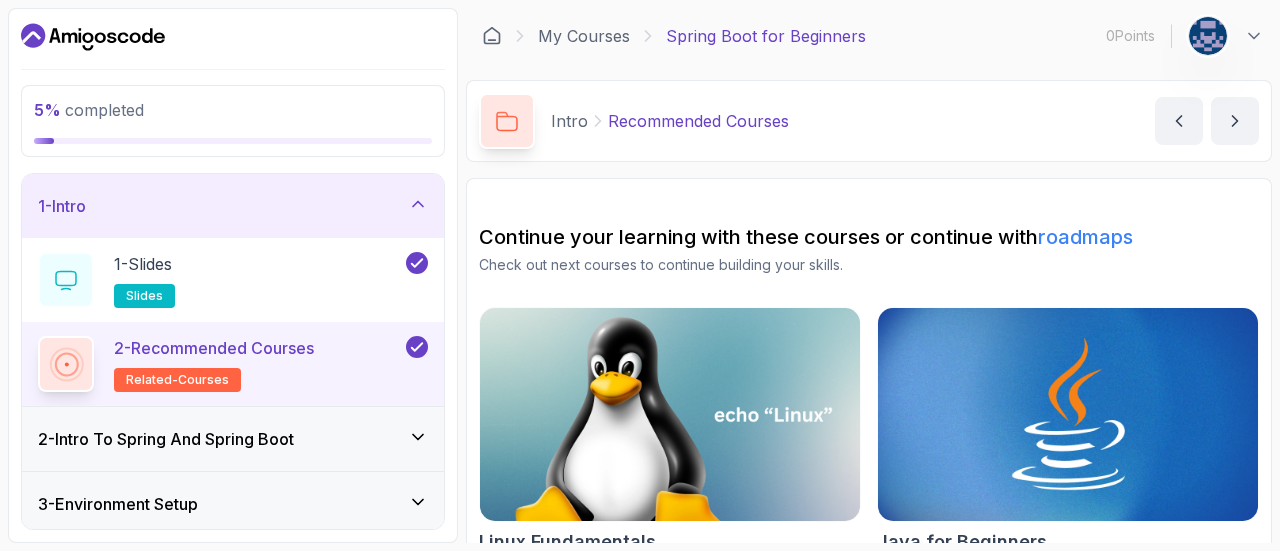 click 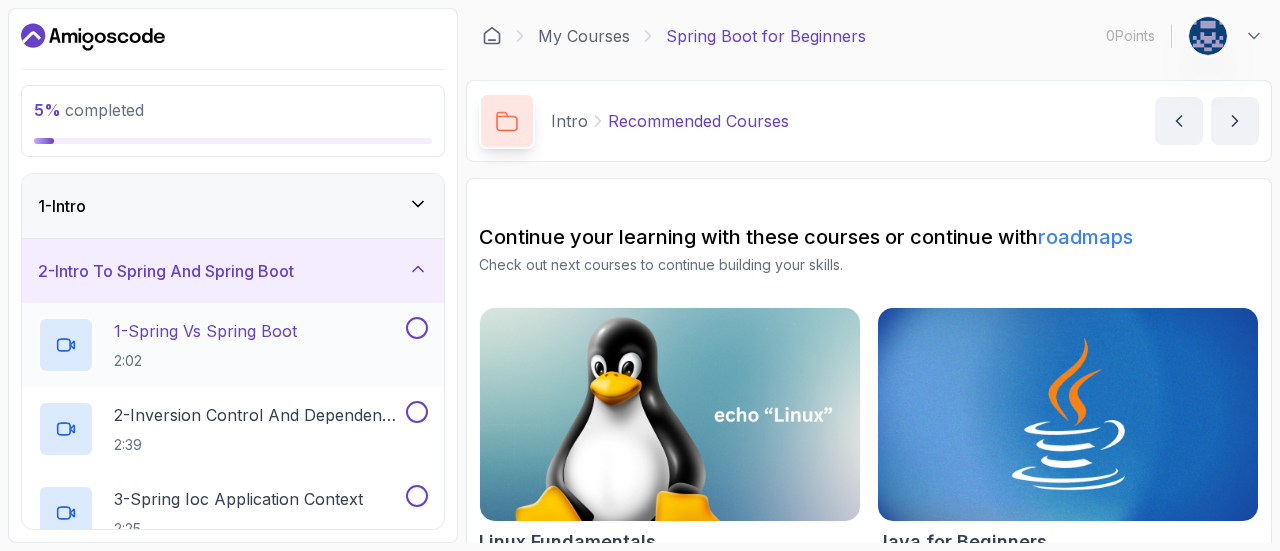 click at bounding box center [417, 328] 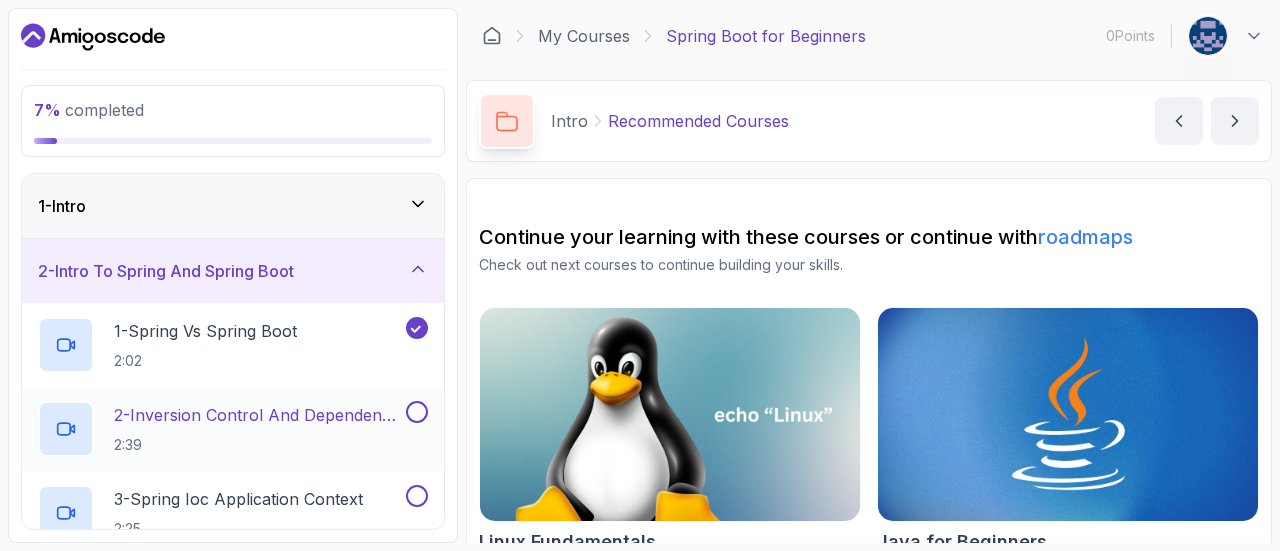 click at bounding box center (417, 412) 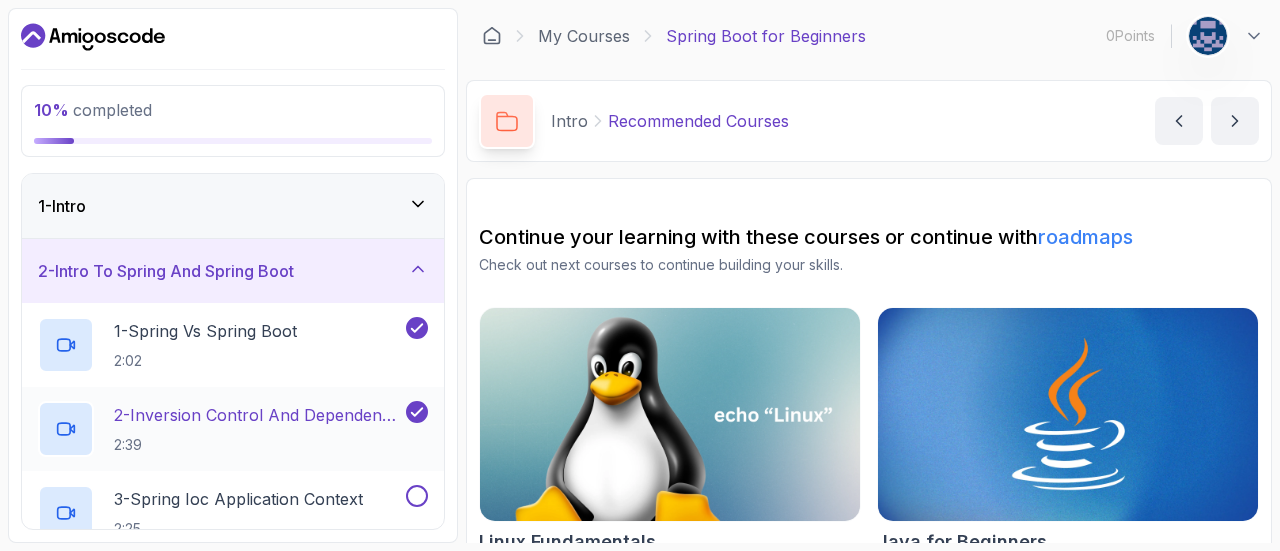 scroll, scrollTop: 200, scrollLeft: 0, axis: vertical 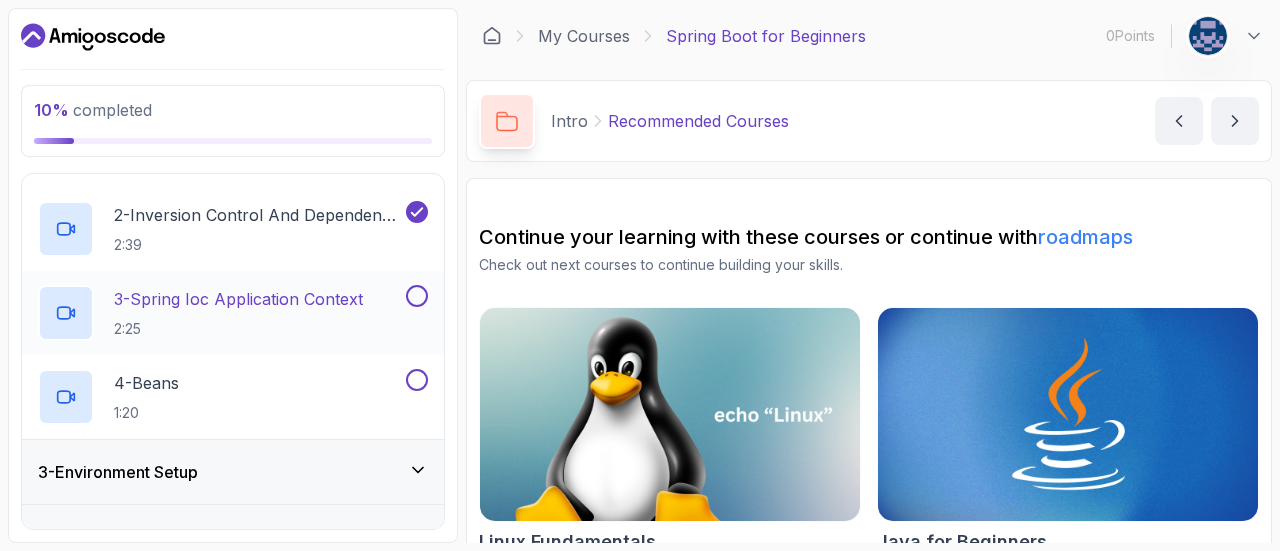 click at bounding box center [417, 296] 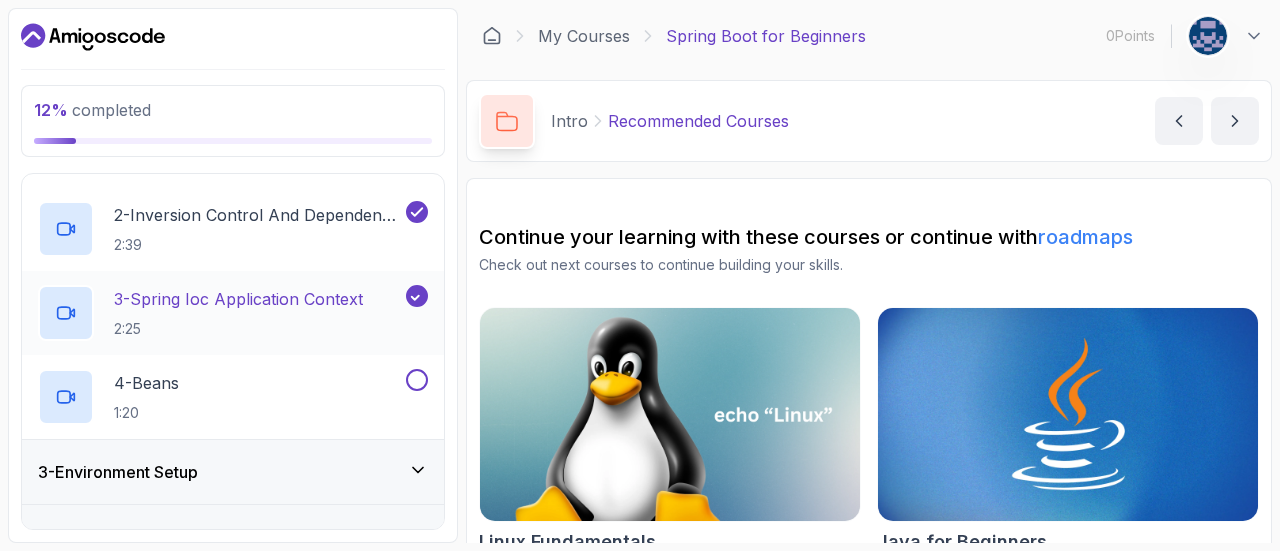 click on "3  -  Spring Ioc Application Context" at bounding box center [238, 299] 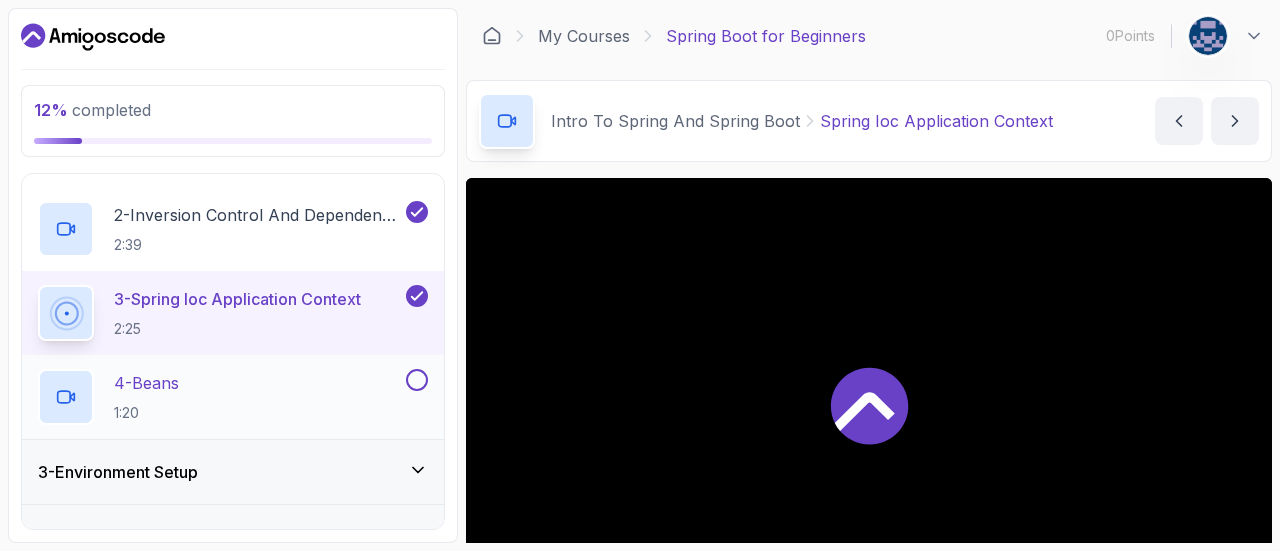 click on "4  -  Beans 1:20" at bounding box center (220, 397) 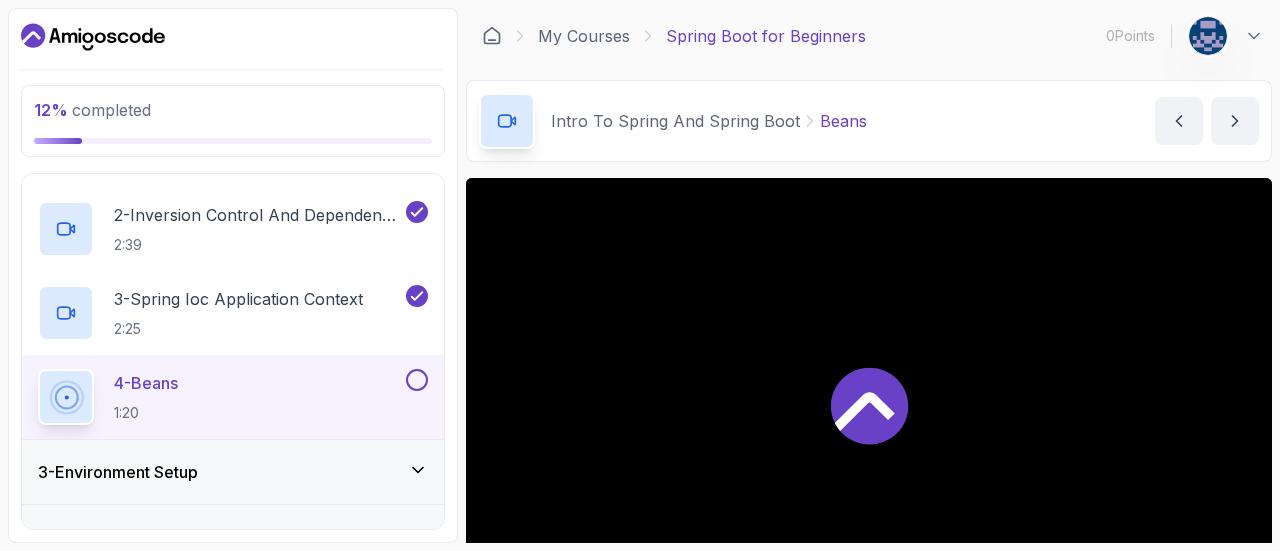 scroll, scrollTop: 400, scrollLeft: 0, axis: vertical 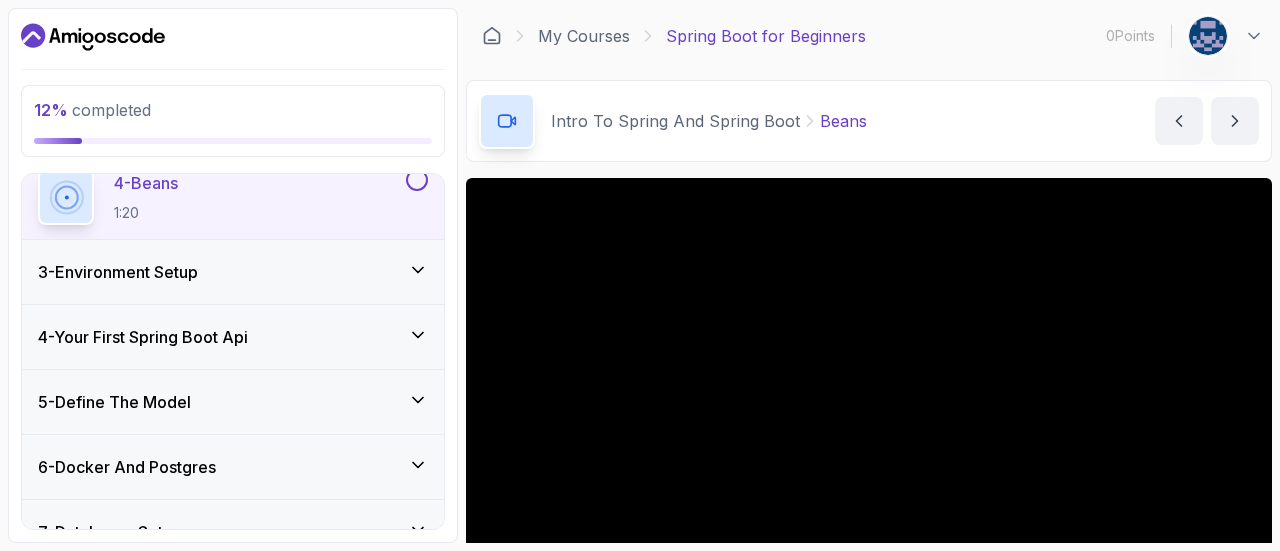 click at bounding box center [417, 180] 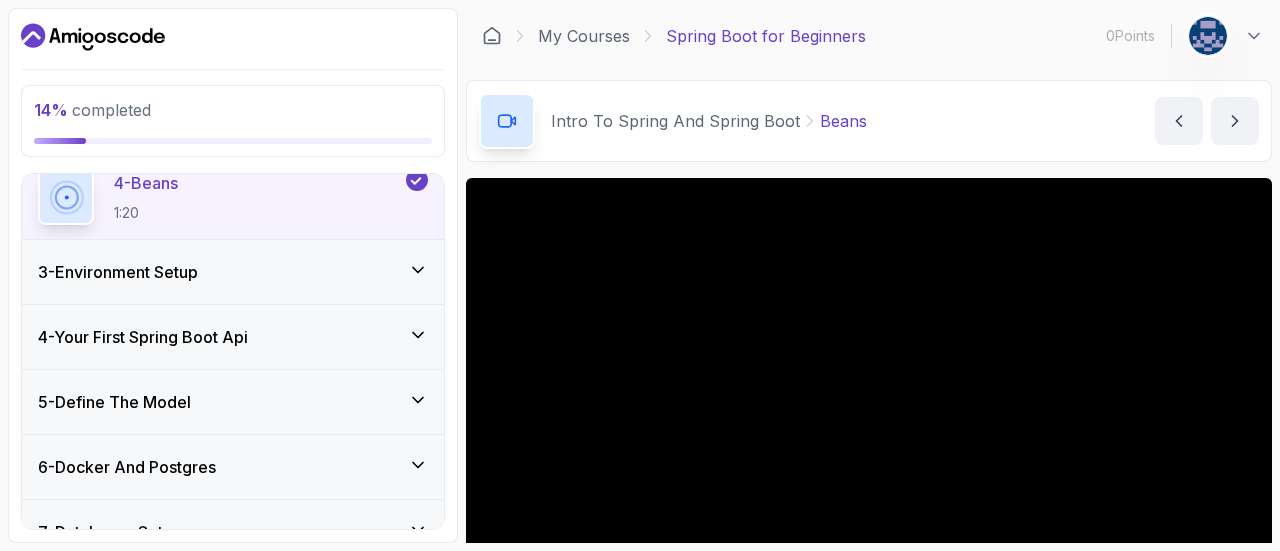 click on "3  -  Environment Setup" at bounding box center [233, 272] 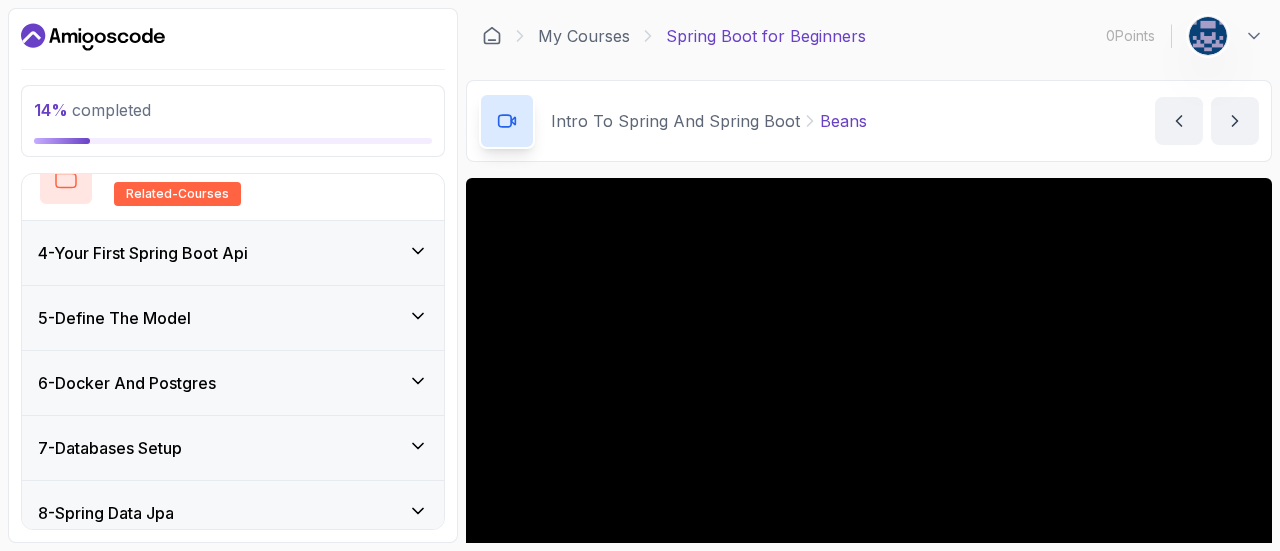 scroll, scrollTop: 200, scrollLeft: 0, axis: vertical 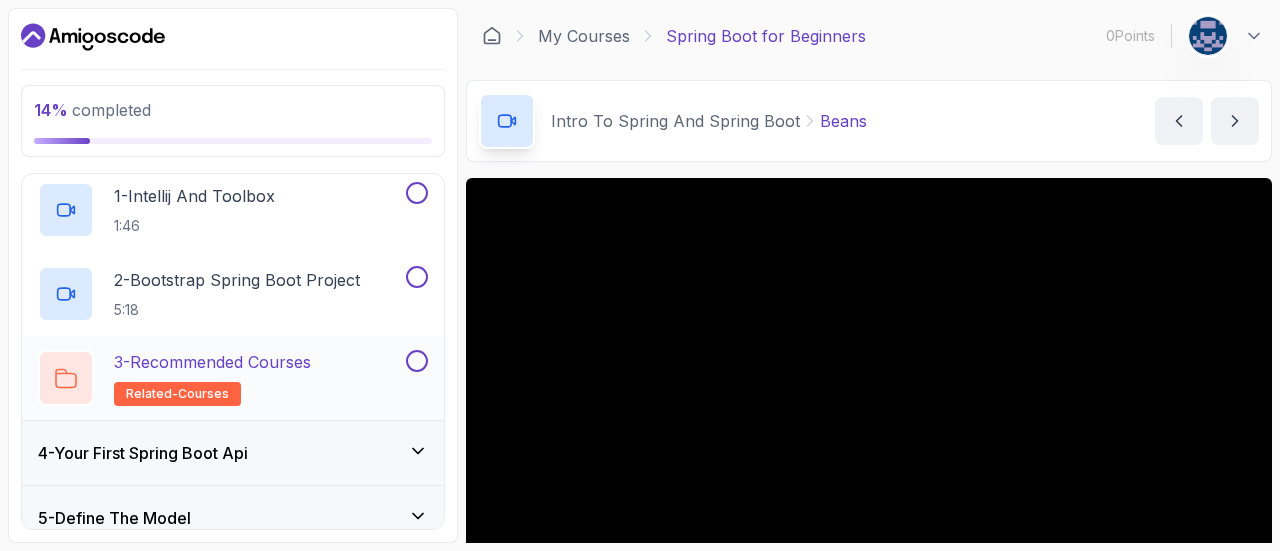 click on "3  -  Recommended Courses related-courses" at bounding box center [220, 378] 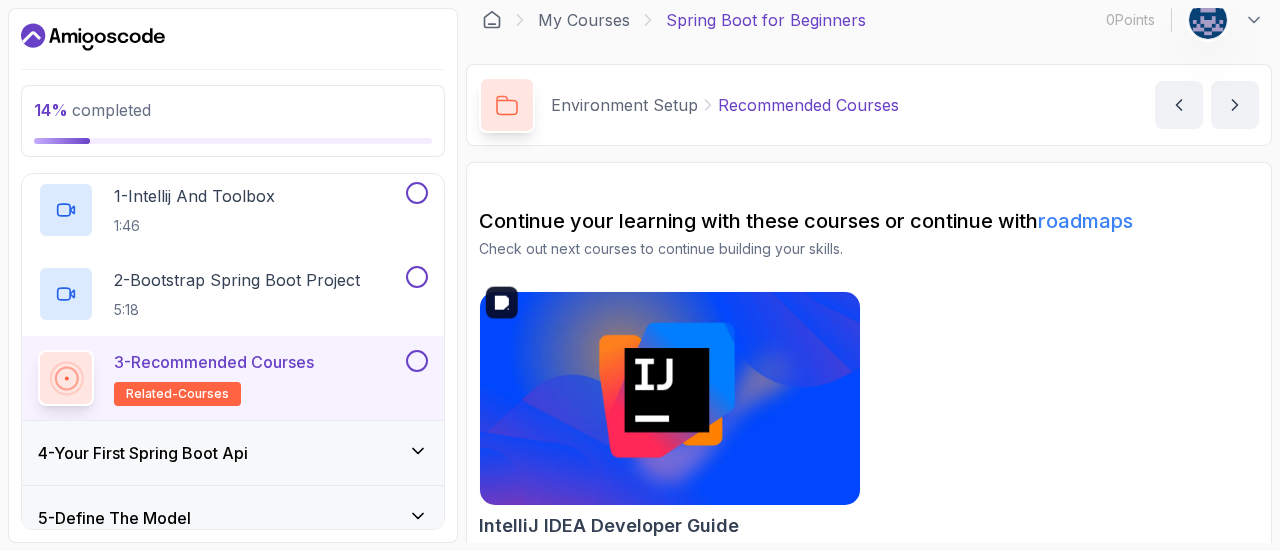 scroll, scrollTop: 30, scrollLeft: 0, axis: vertical 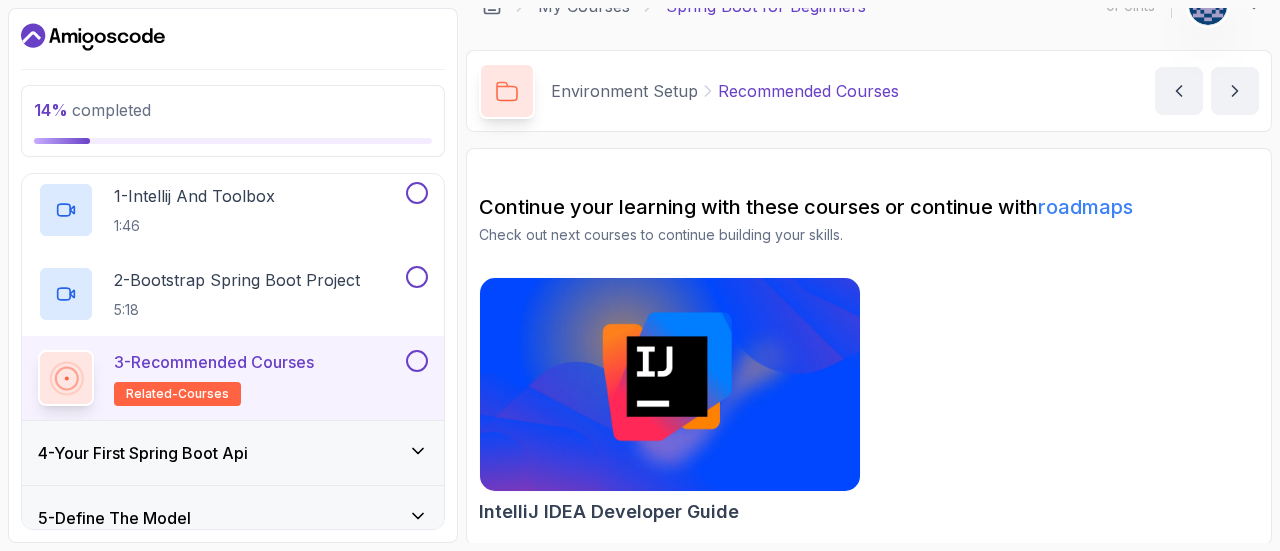 click on "4  -  Your First Spring Boot Api" at bounding box center [143, 453] 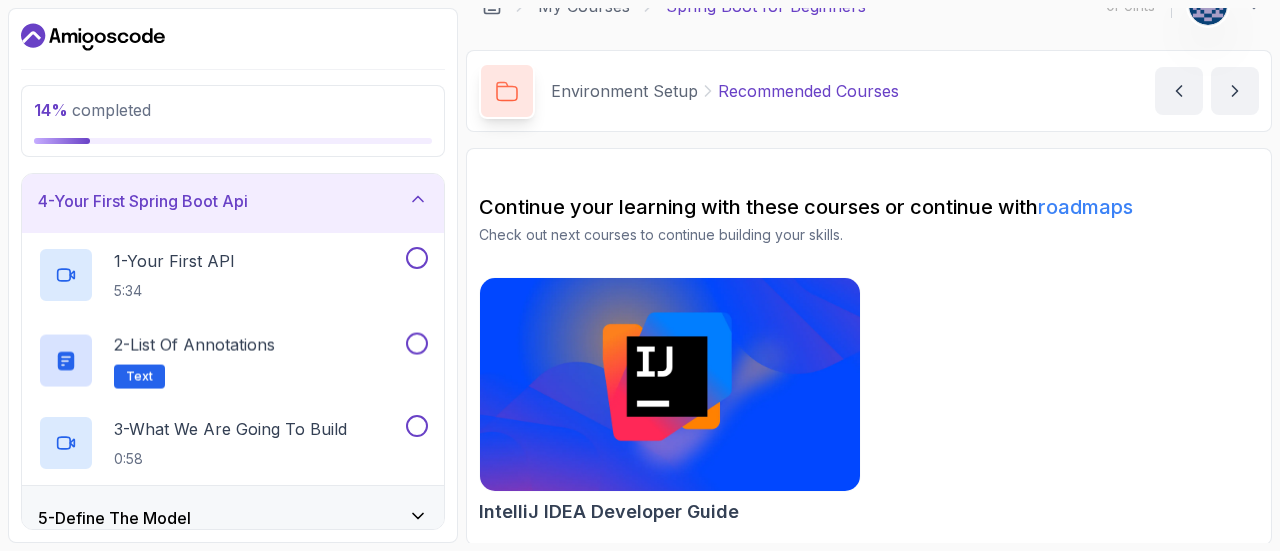 scroll, scrollTop: 198, scrollLeft: 0, axis: vertical 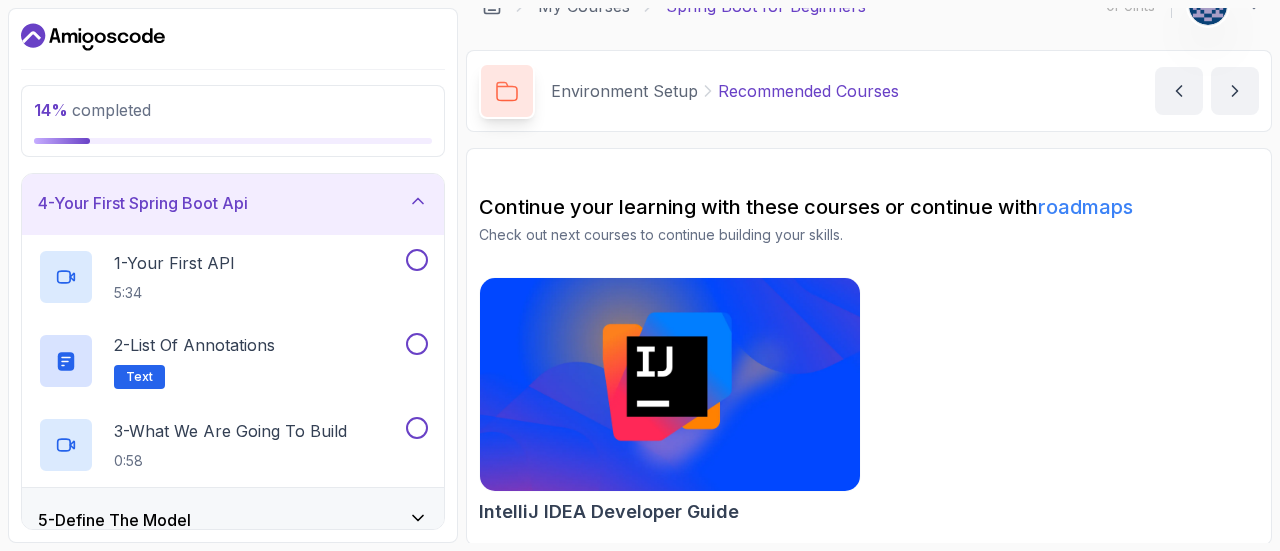 click on "4  -  Your First Spring Boot Api" at bounding box center (233, 203) 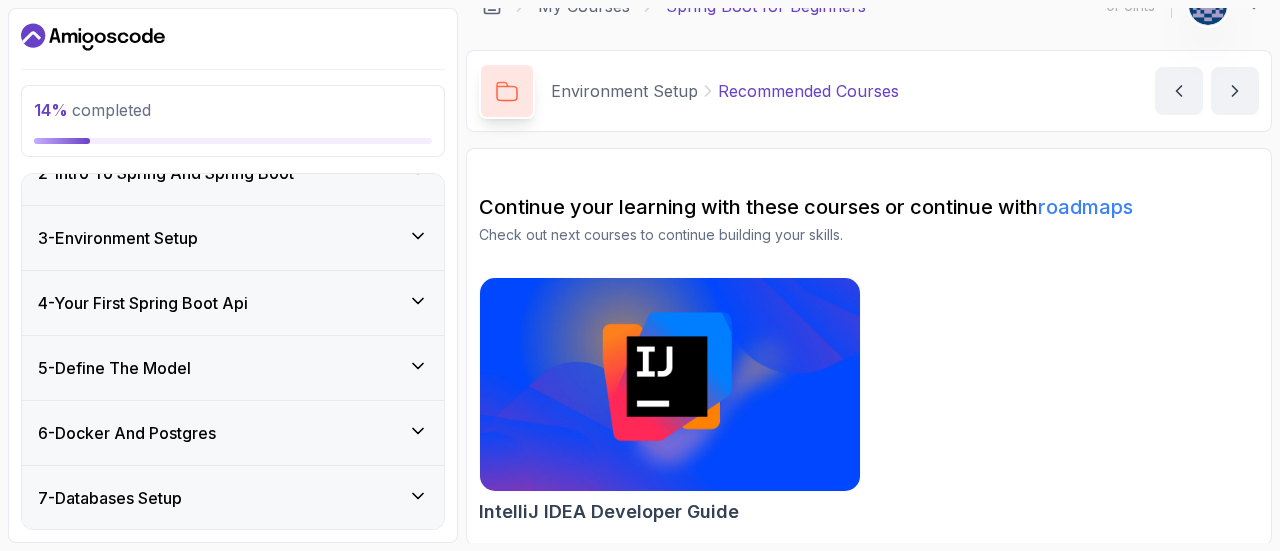 scroll, scrollTop: 0, scrollLeft: 0, axis: both 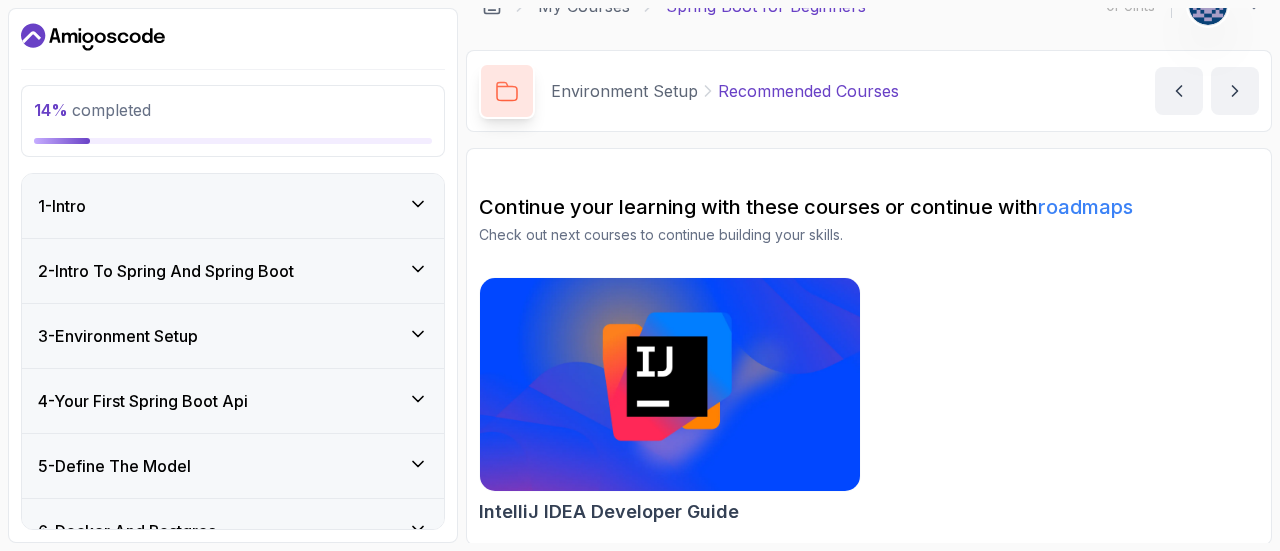 click on "3  -  Environment Setup" at bounding box center [233, 336] 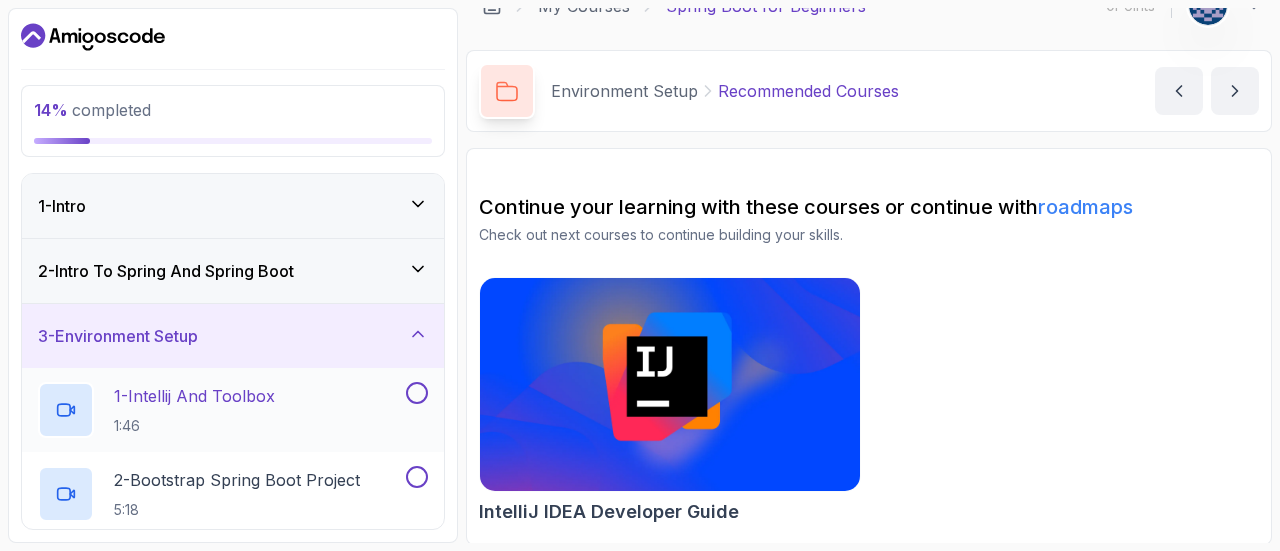 click on "1  -  Intellij And Toolbox 1:46" at bounding box center (194, 410) 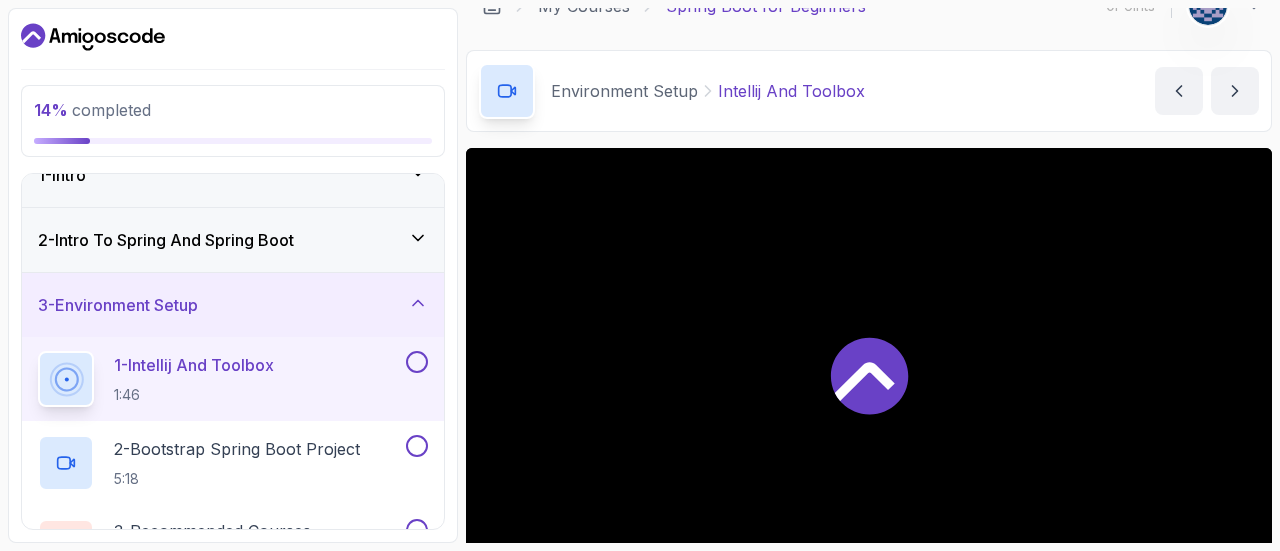 scroll, scrollTop: 0, scrollLeft: 0, axis: both 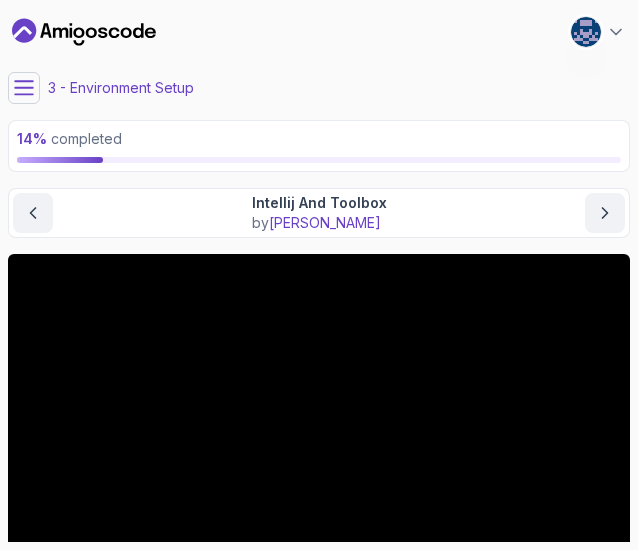 click on "My Courses Spring Boot for Beginners 0  Points 1" at bounding box center [319, 32] 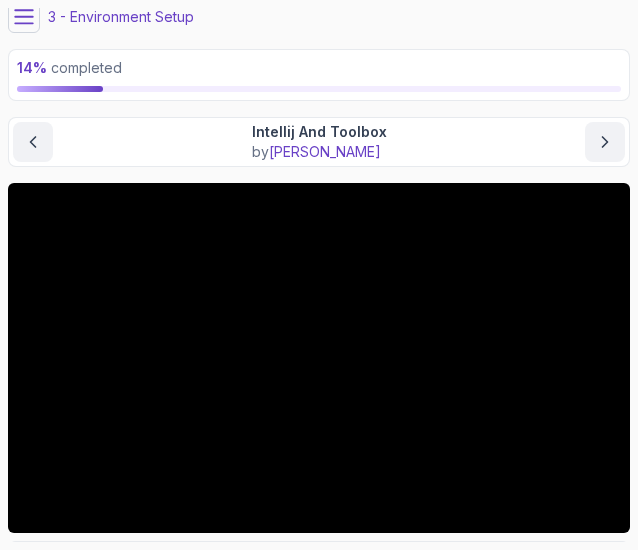 scroll, scrollTop: 100, scrollLeft: 0, axis: vertical 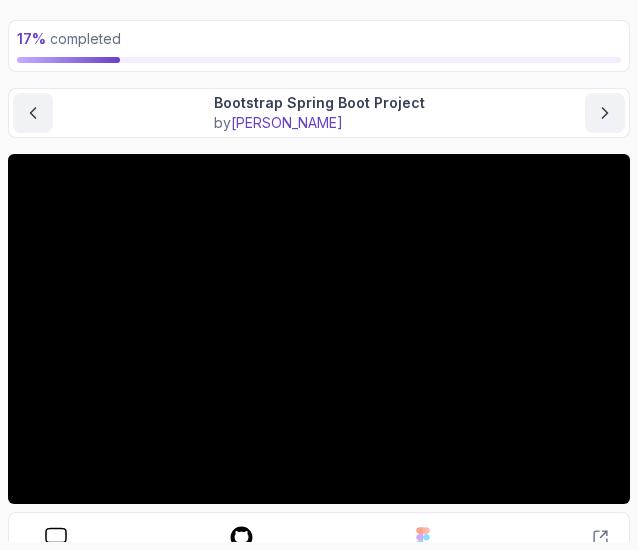 click on "17 % completed" at bounding box center (319, 46) 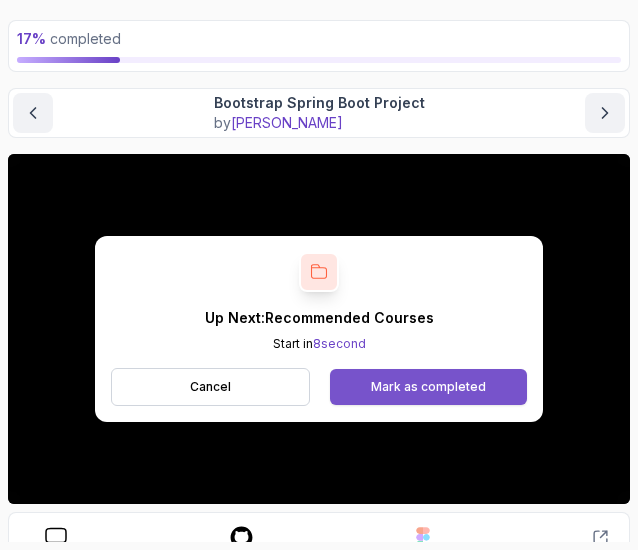 click on "Mark as completed" at bounding box center [428, 387] 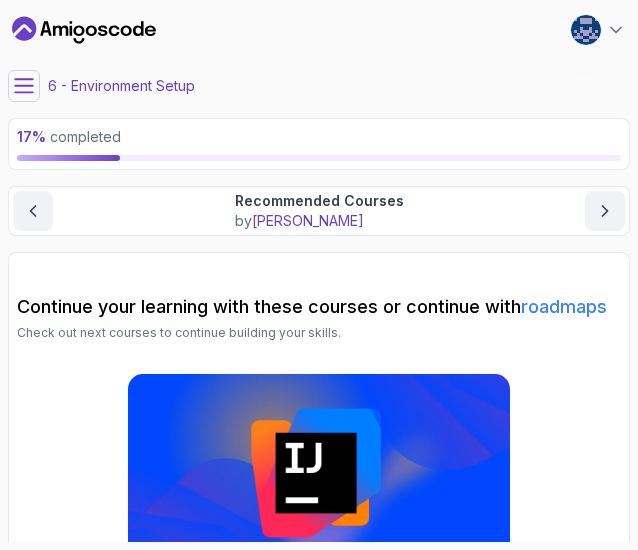 scroll, scrollTop: 92, scrollLeft: 0, axis: vertical 